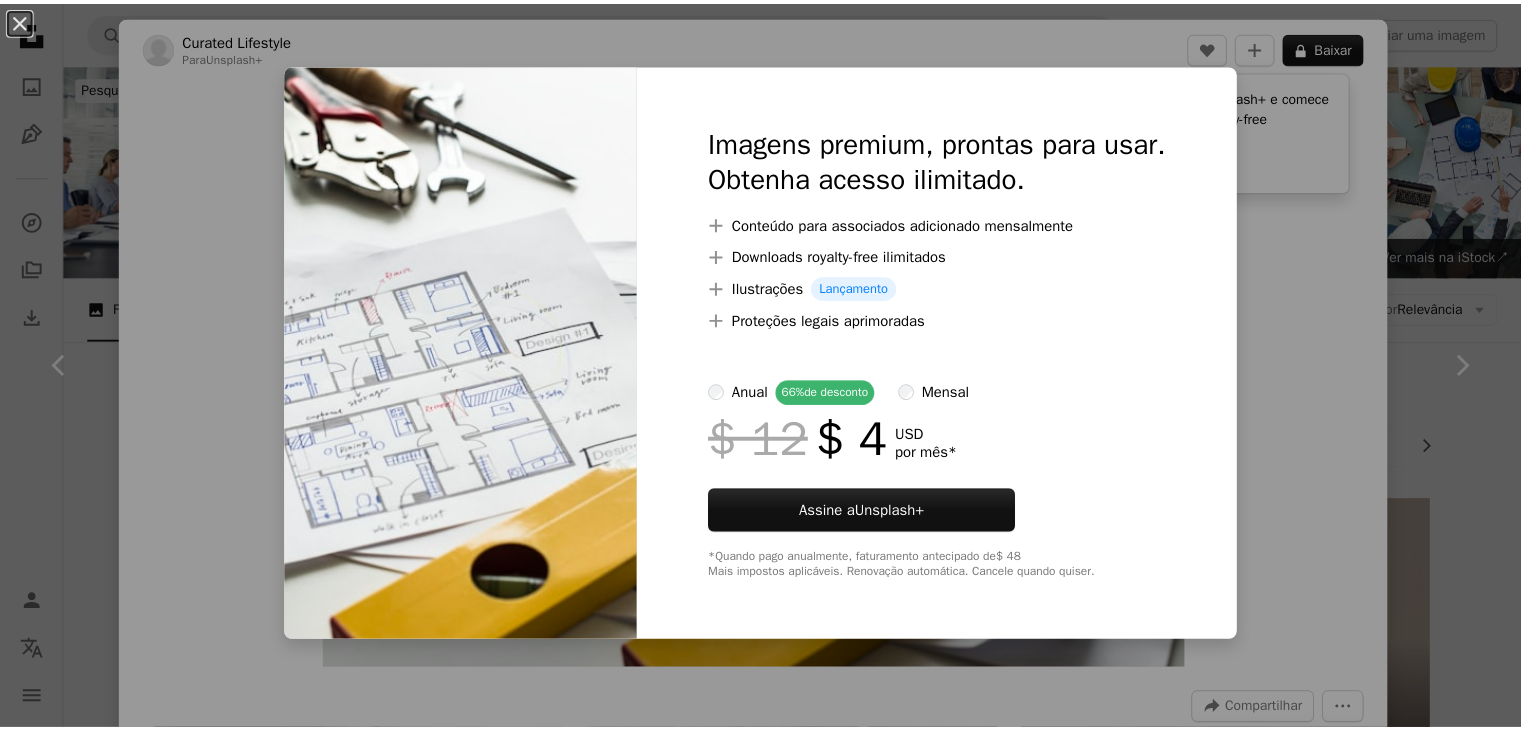 scroll, scrollTop: 1724, scrollLeft: 0, axis: vertical 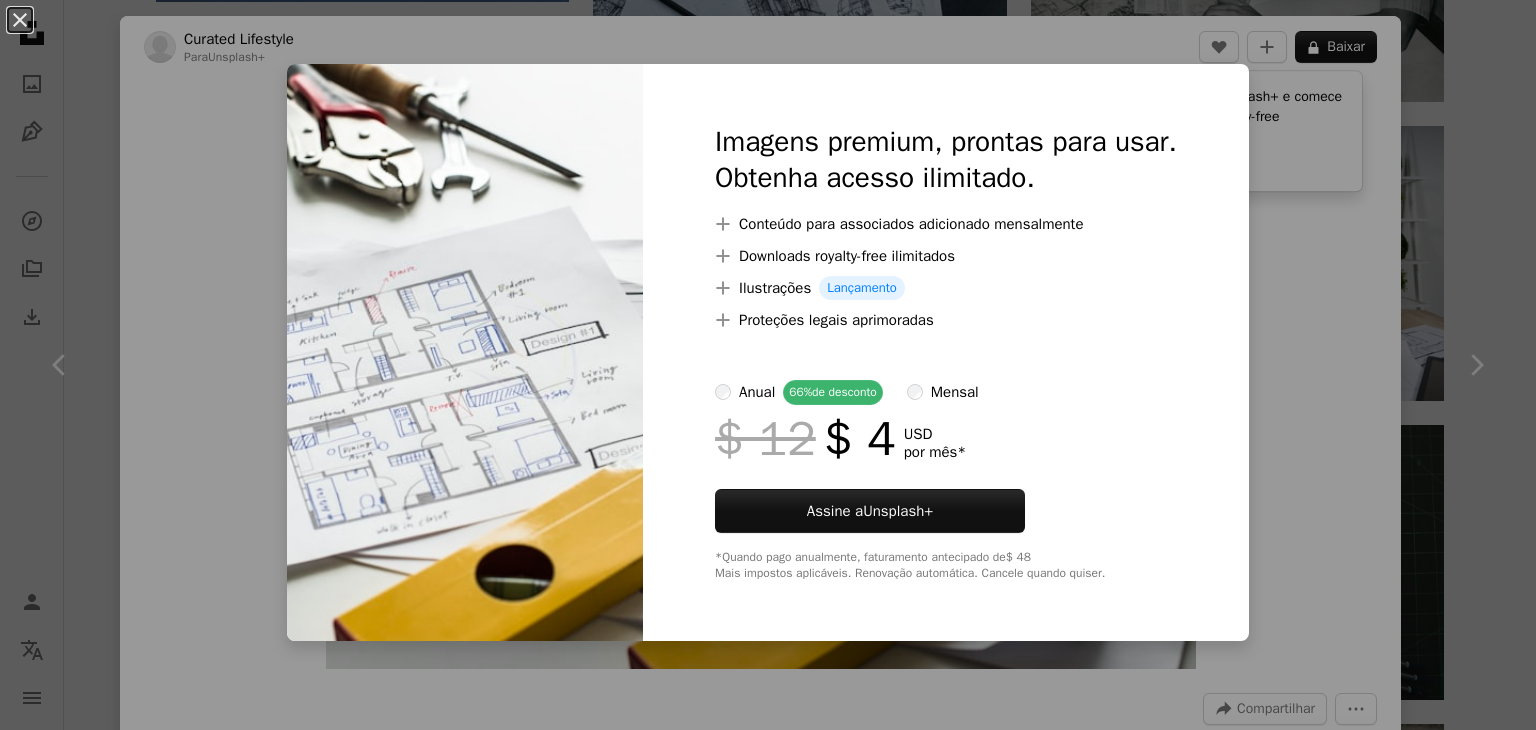 click on "An X shape Imagens premium, prontas para usar. Obtenha acesso ilimitado. A plus sign Conteúdo para associados adicionado mensalmente A plus sign Downloads royalty-free ilimitados A plus sign Ilustrações  Lançamento A plus sign Proteções legais aprimoradas anual 66%  de desconto mensal $ 12   $ 4 USD por mês * Assine a  Unsplash+ *Quando pago anualmente, faturamento antecipado de  $ 48 Mais impostos aplicáveis. Renovação automática. Cancele quando quiser." at bounding box center [768, 365] 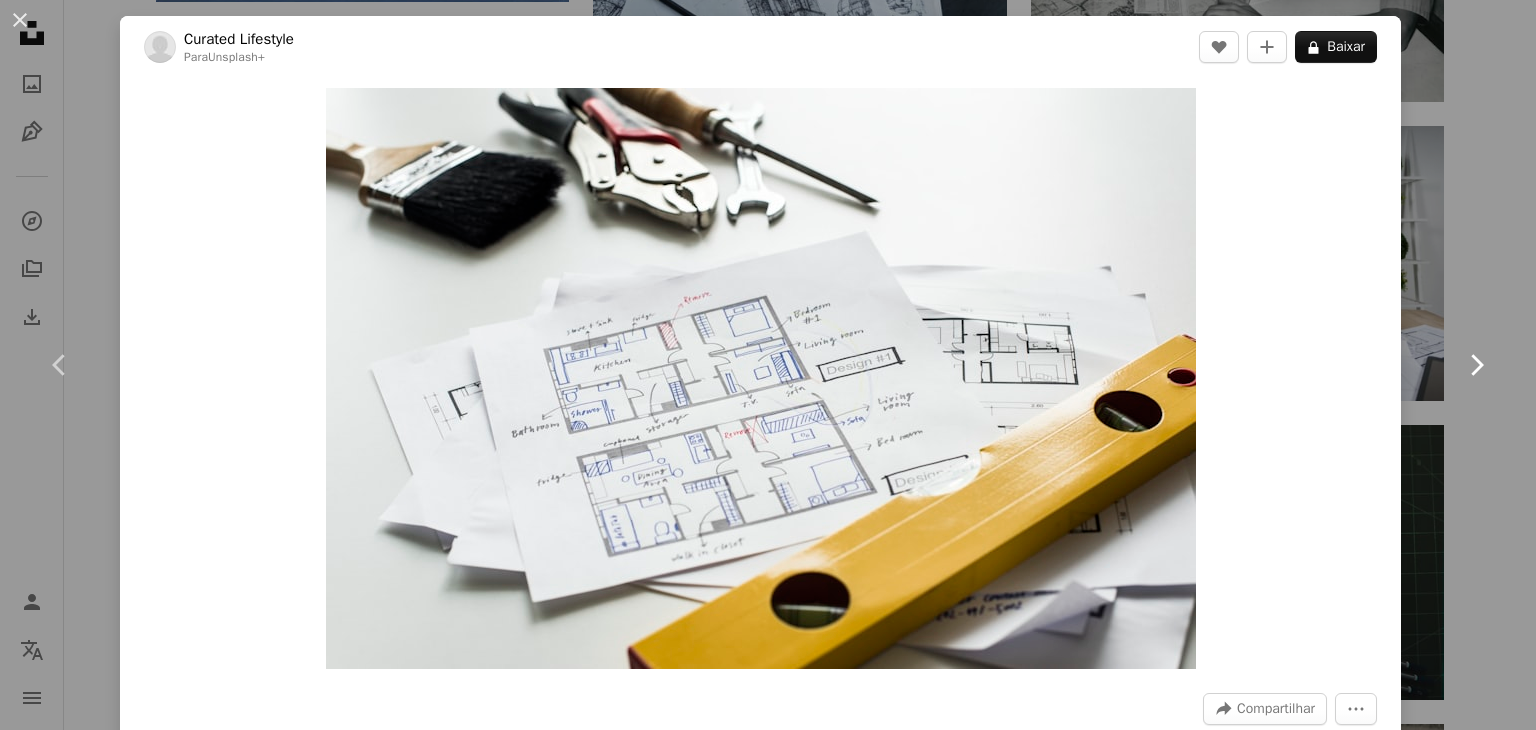 click on "Chevron right" at bounding box center (1476, 365) 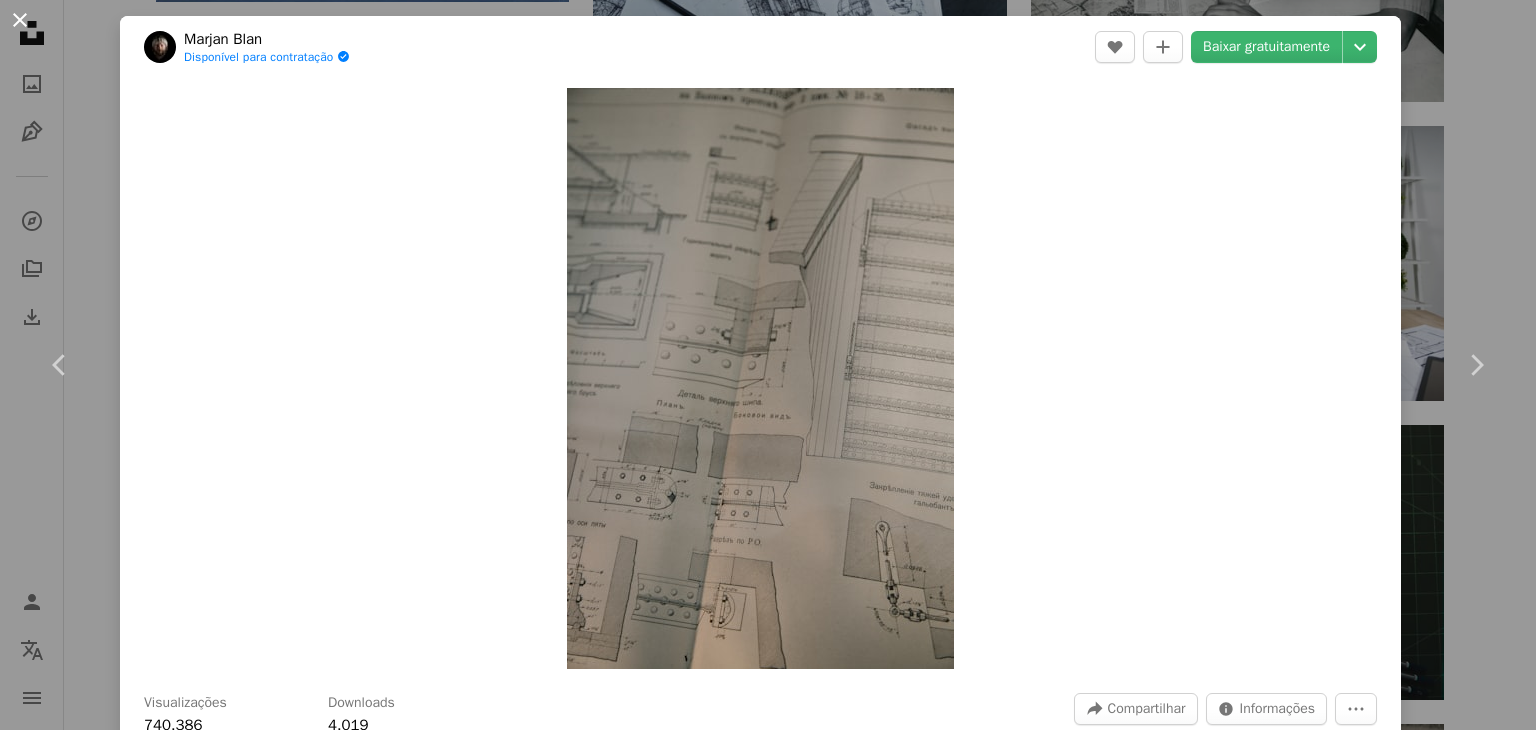 click on "An X shape" at bounding box center [20, 20] 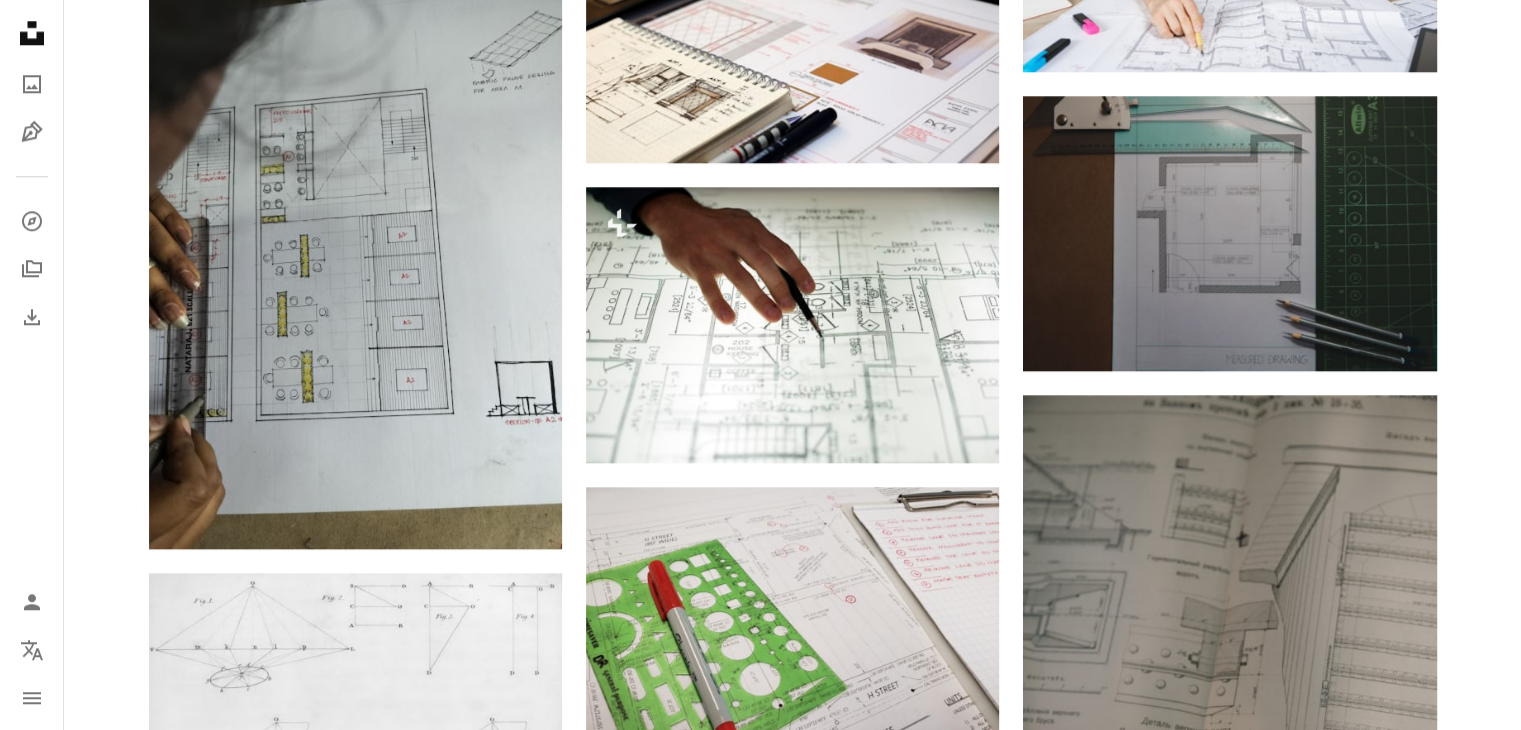 scroll, scrollTop: 2061, scrollLeft: 0, axis: vertical 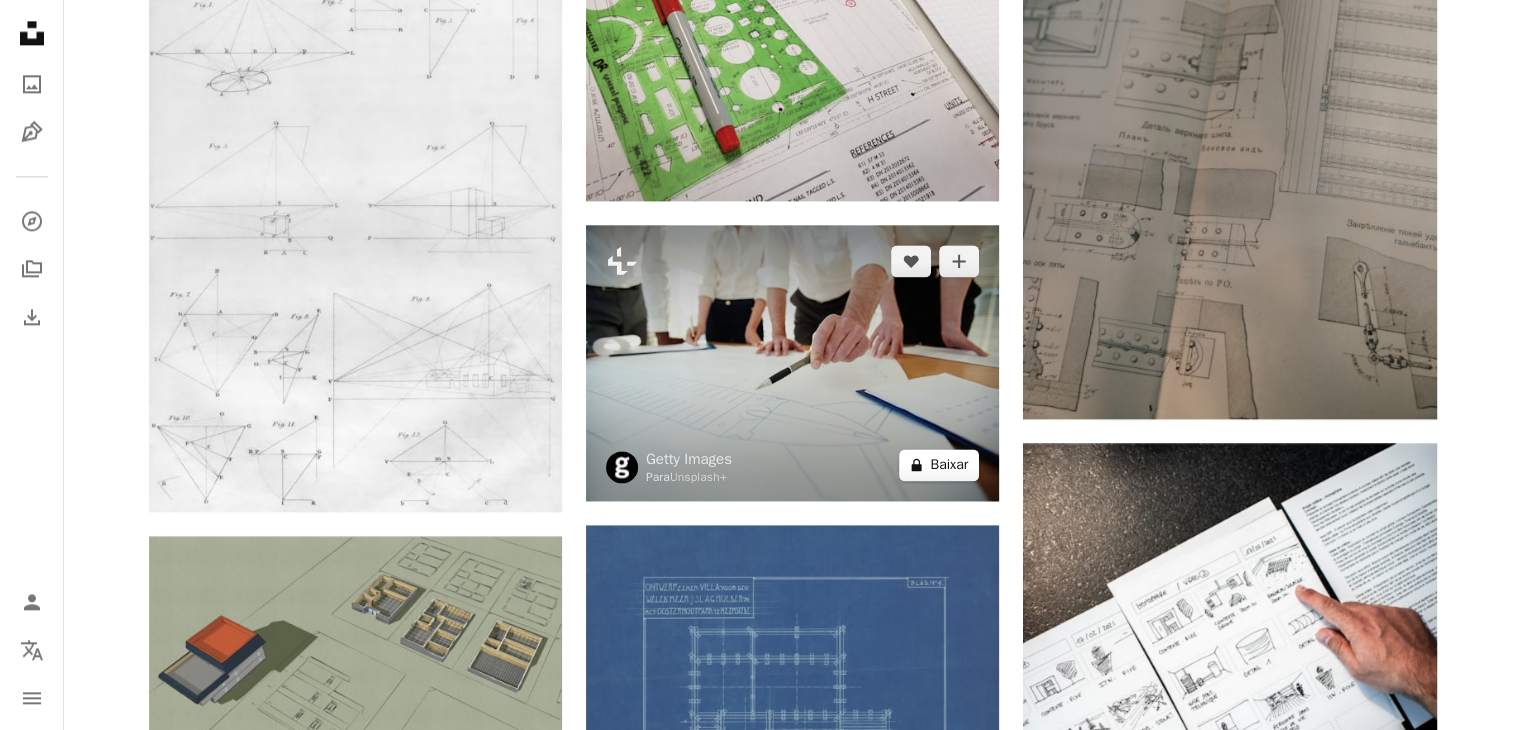 click on "A lock Baixar" at bounding box center [939, 465] 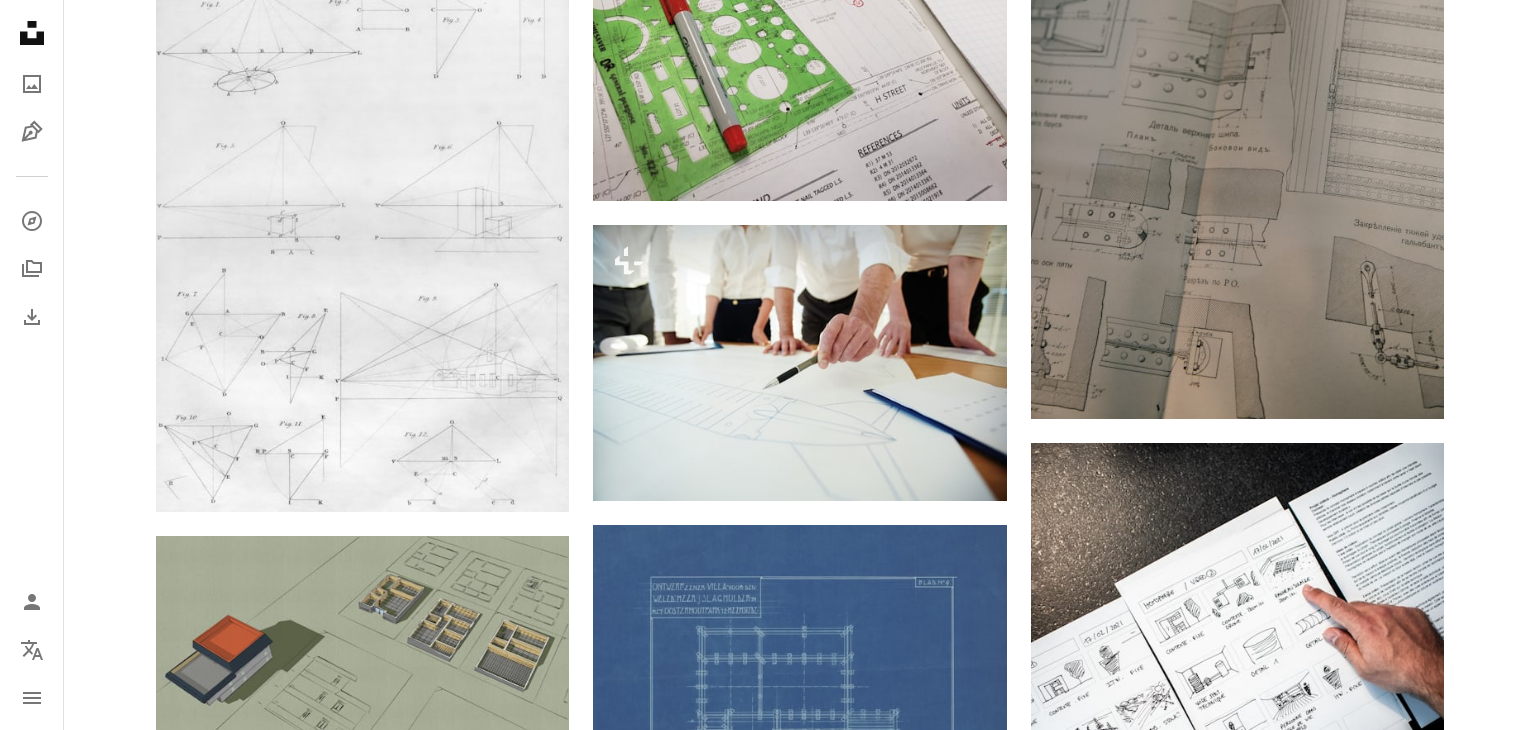 click on "An X shape Imagens premium, prontas para usar. Obtenha acesso ilimitado. A plus sign Conteúdo para associados adicionado mensalmente A plus sign Downloads royalty-free ilimitados A plus sign Ilustrações  Lançamento A plus sign Proteções legais aprimoradas anual 66%  de desconto mensal $ 12   $ 4 USD por mês * Assine a  Unsplash+ *Quando pago anualmente, faturamento antecipado de  $ 48 Mais impostos aplicáveis. Renovação automática. Cancele quando quiser." at bounding box center [768, 4722] 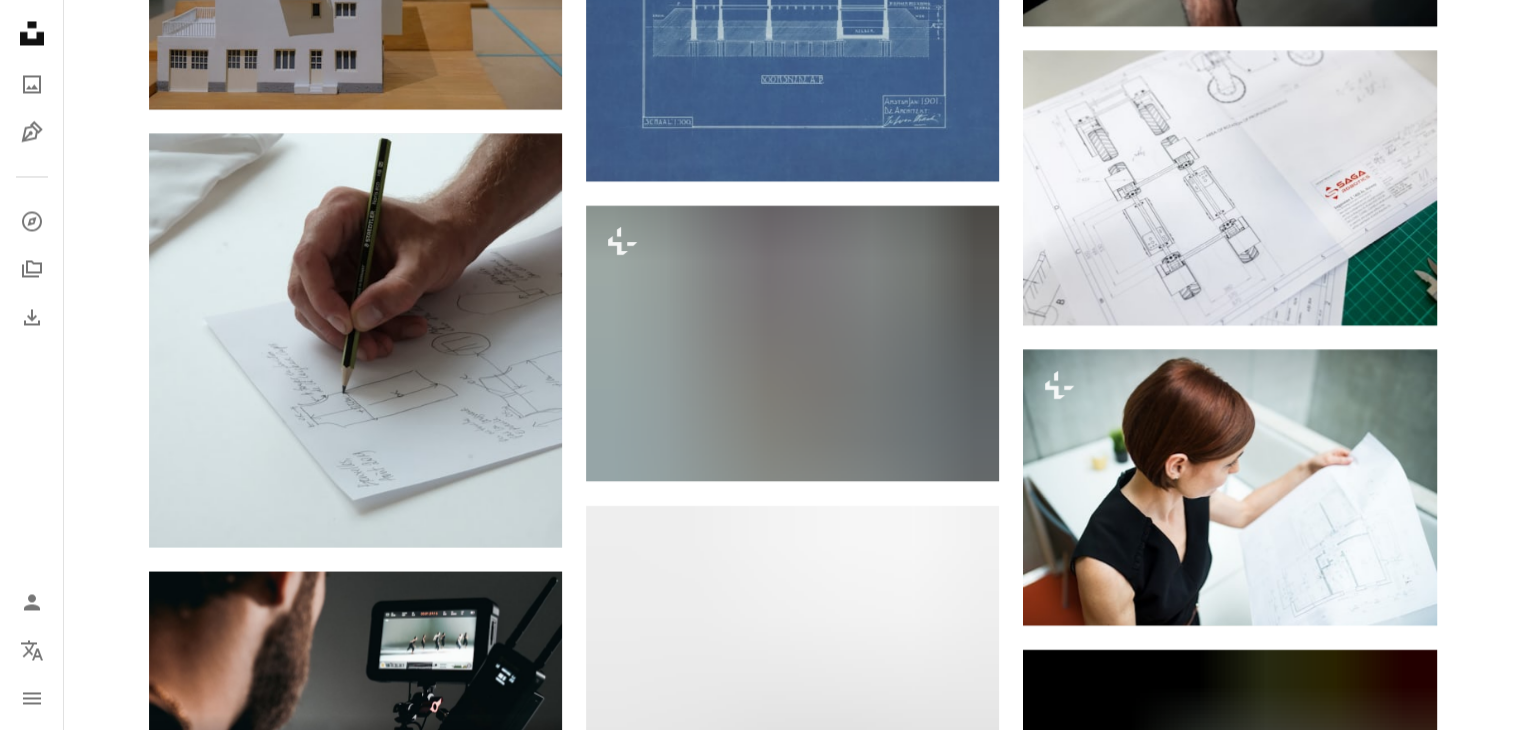 scroll, scrollTop: 3764, scrollLeft: 0, axis: vertical 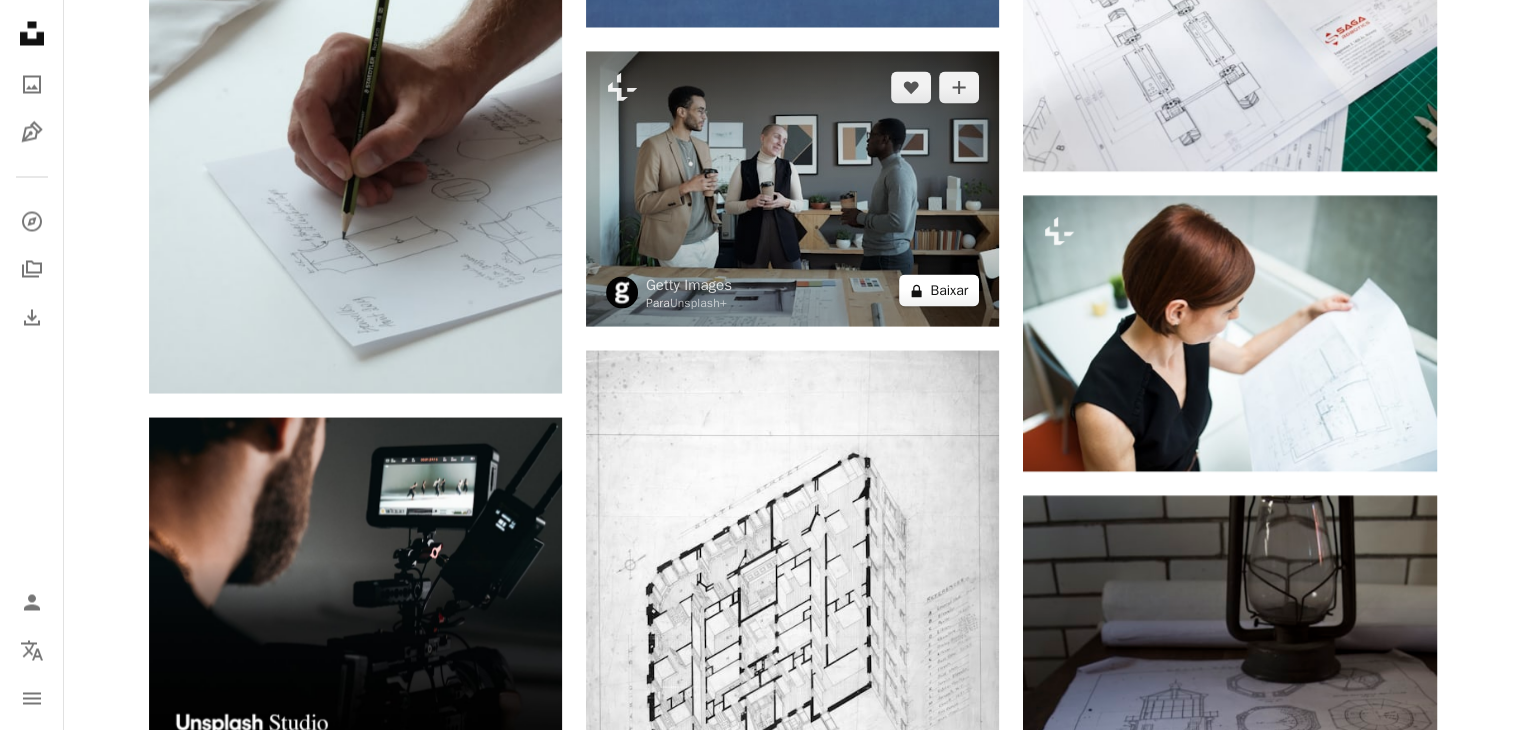 click on "A lock Baixar" at bounding box center [939, 290] 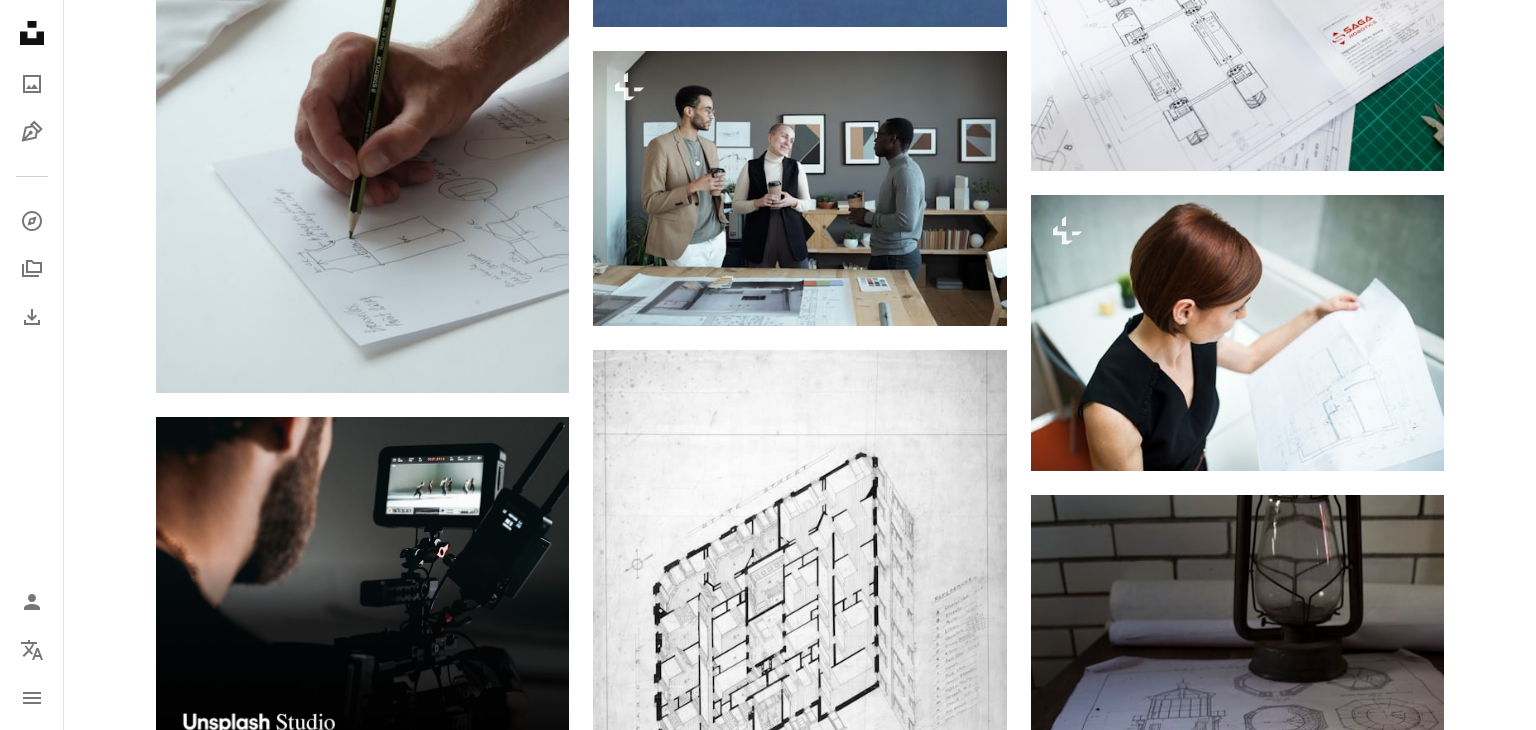 click on "An X shape Imagens premium, prontas para usar. Obtenha acesso ilimitado. A plus sign Conteúdo para associados adicionado mensalmente A plus sign Downloads royalty-free ilimitados A plus sign Ilustrações  Lançamento A plus sign Proteções legais aprimoradas anual 66%  de desconto mensal $ 12   $ 4 USD por mês * Assine a  Unsplash+ *Quando pago anualmente, faturamento antecipado de  $ 48 Mais impostos aplicáveis. Renovação automática. Cancele quando quiser." at bounding box center [768, 3607] 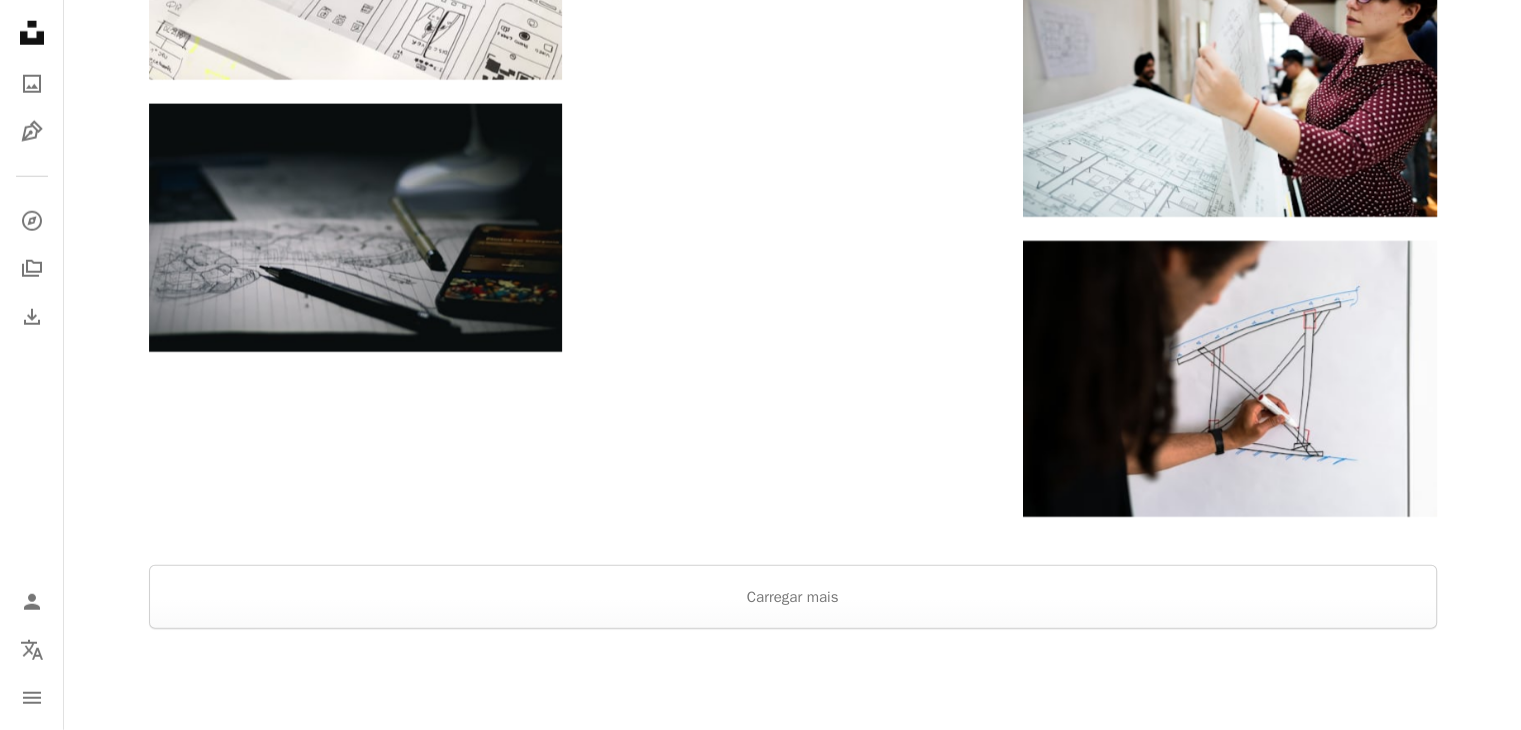 scroll, scrollTop: 5629, scrollLeft: 0, axis: vertical 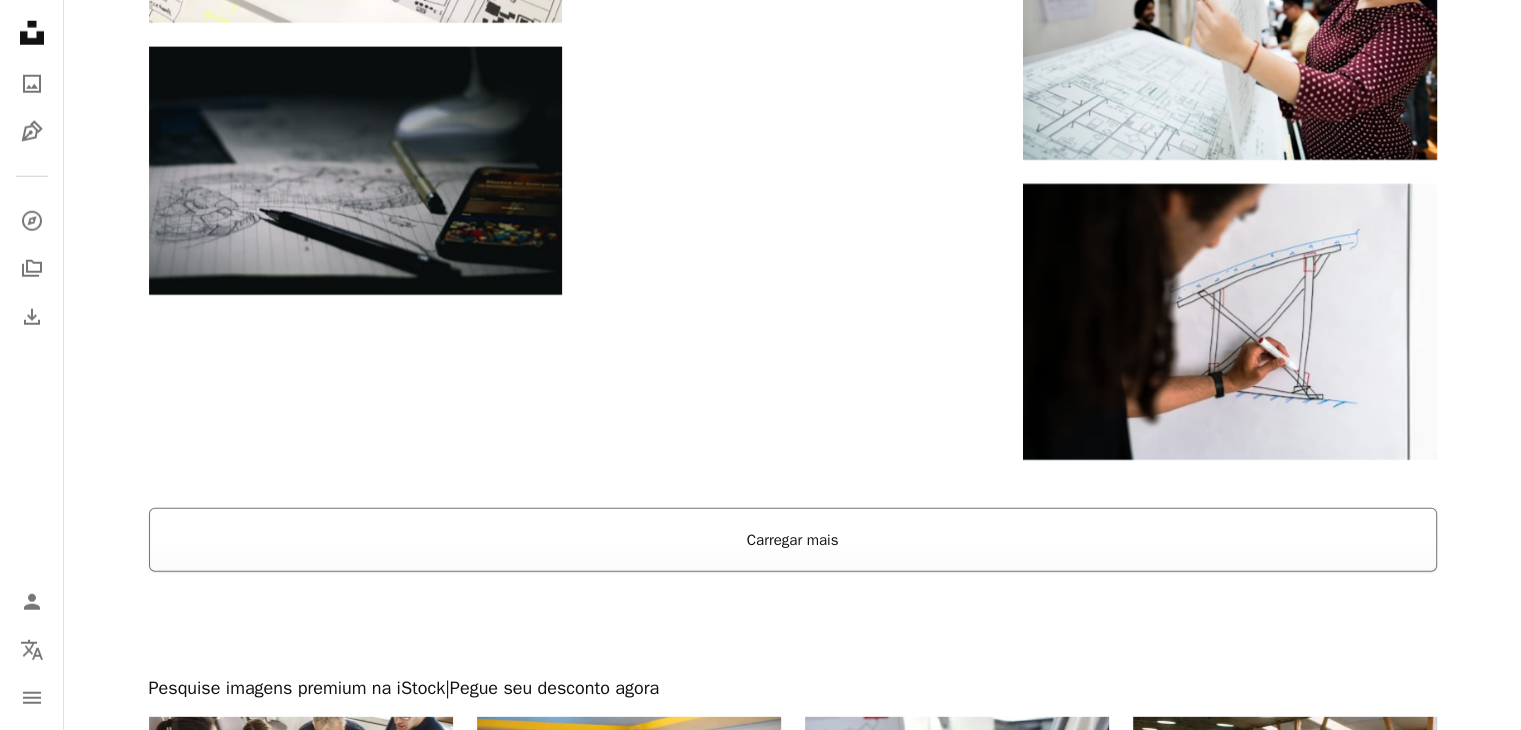 click on "Carregar mais" at bounding box center (793, 540) 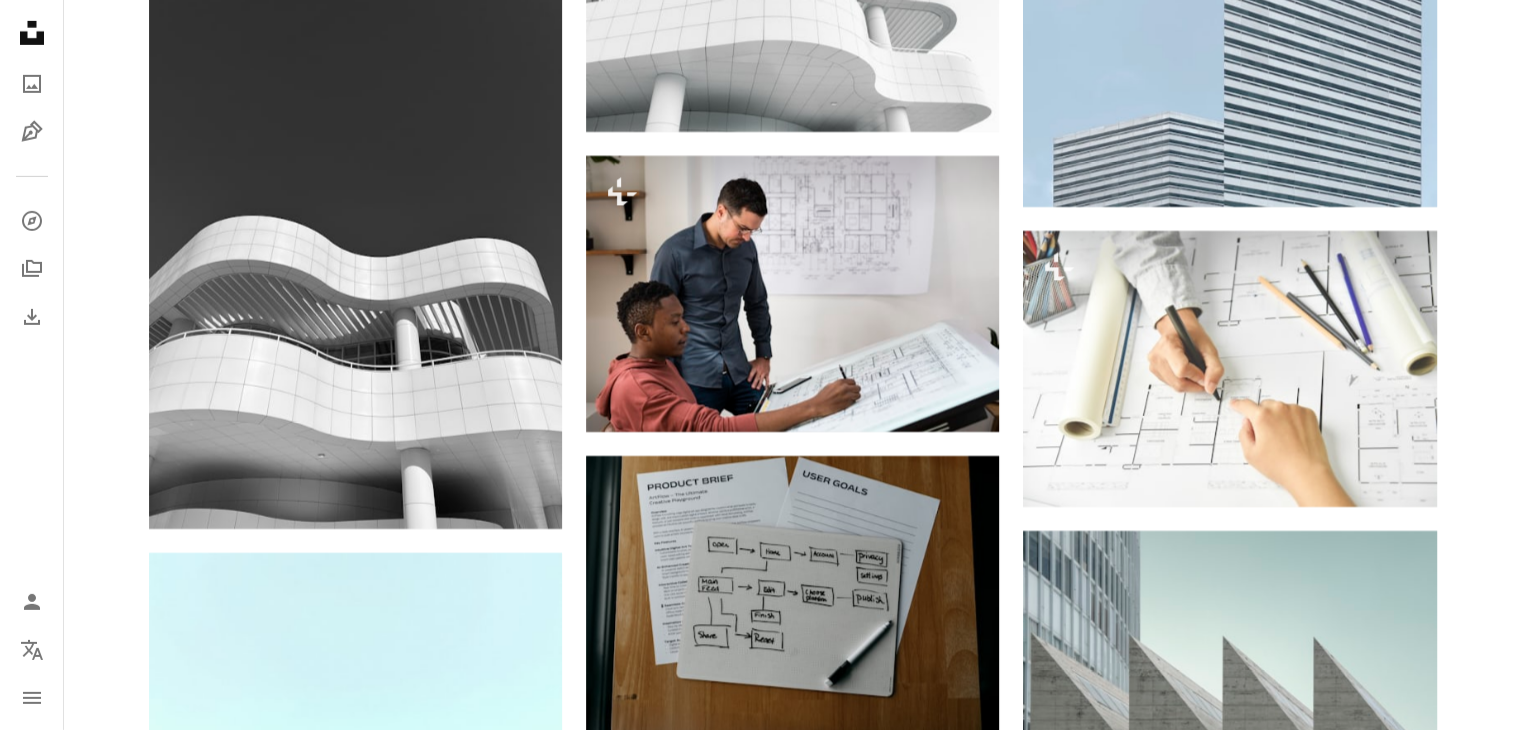 scroll, scrollTop: 6615, scrollLeft: 0, axis: vertical 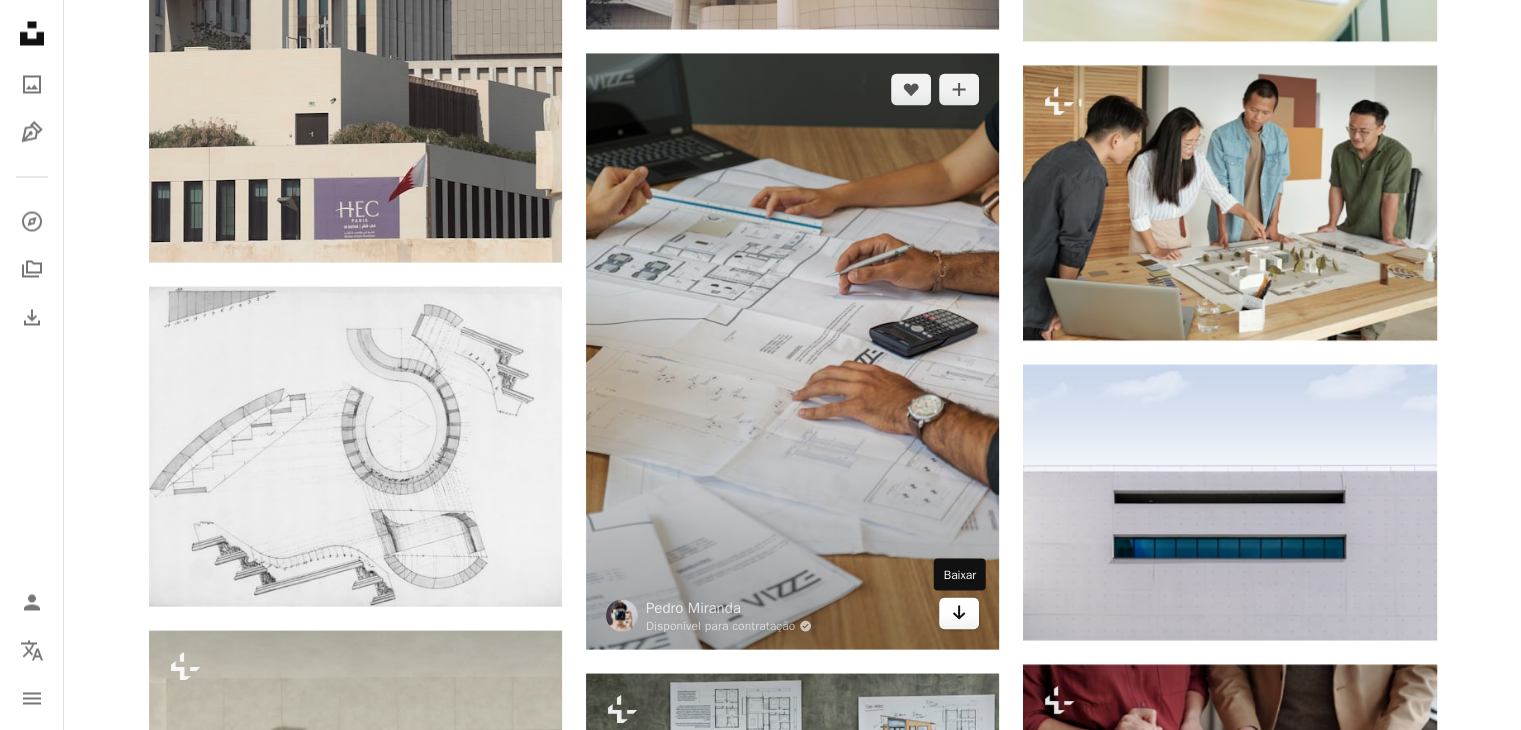 click on "Arrow pointing down" 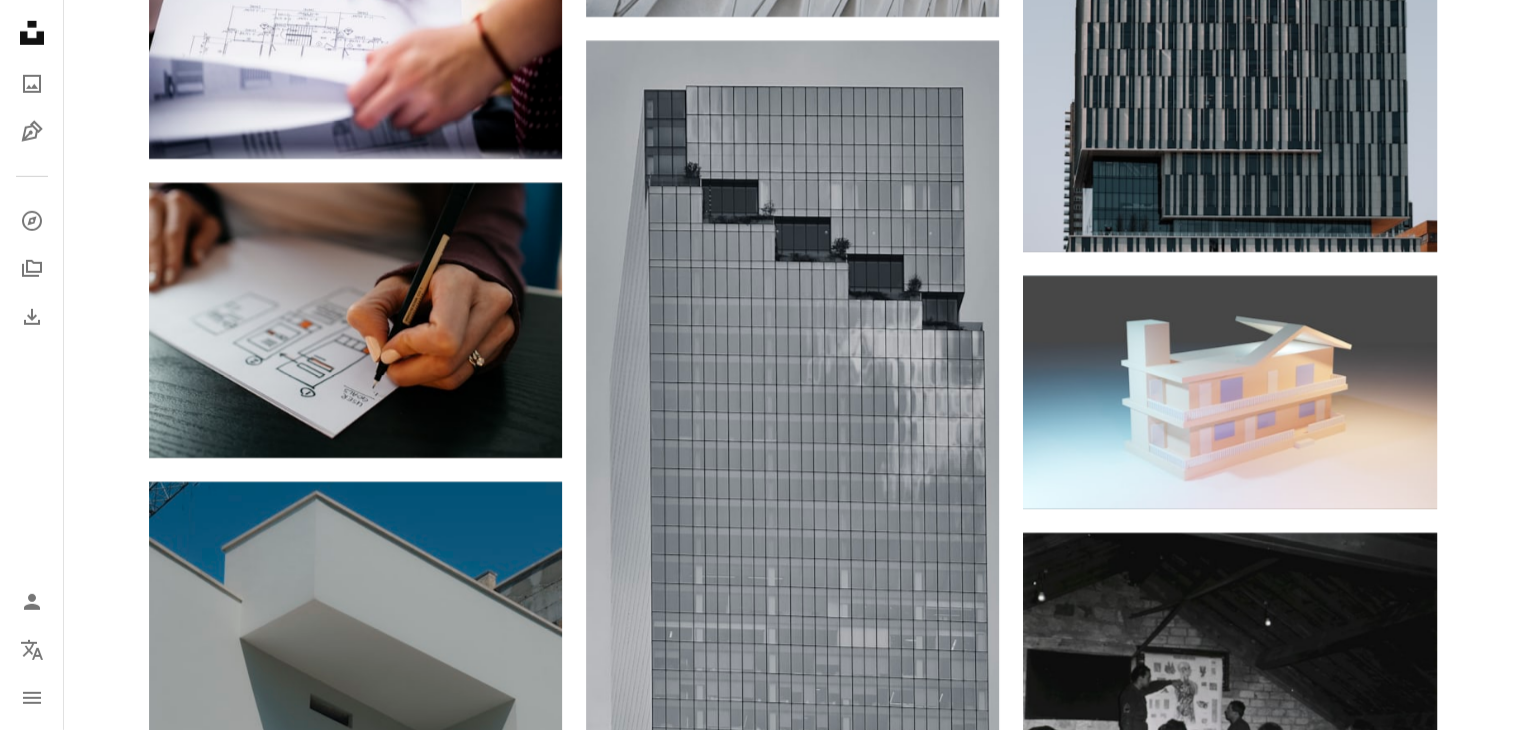 scroll, scrollTop: 13780, scrollLeft: 0, axis: vertical 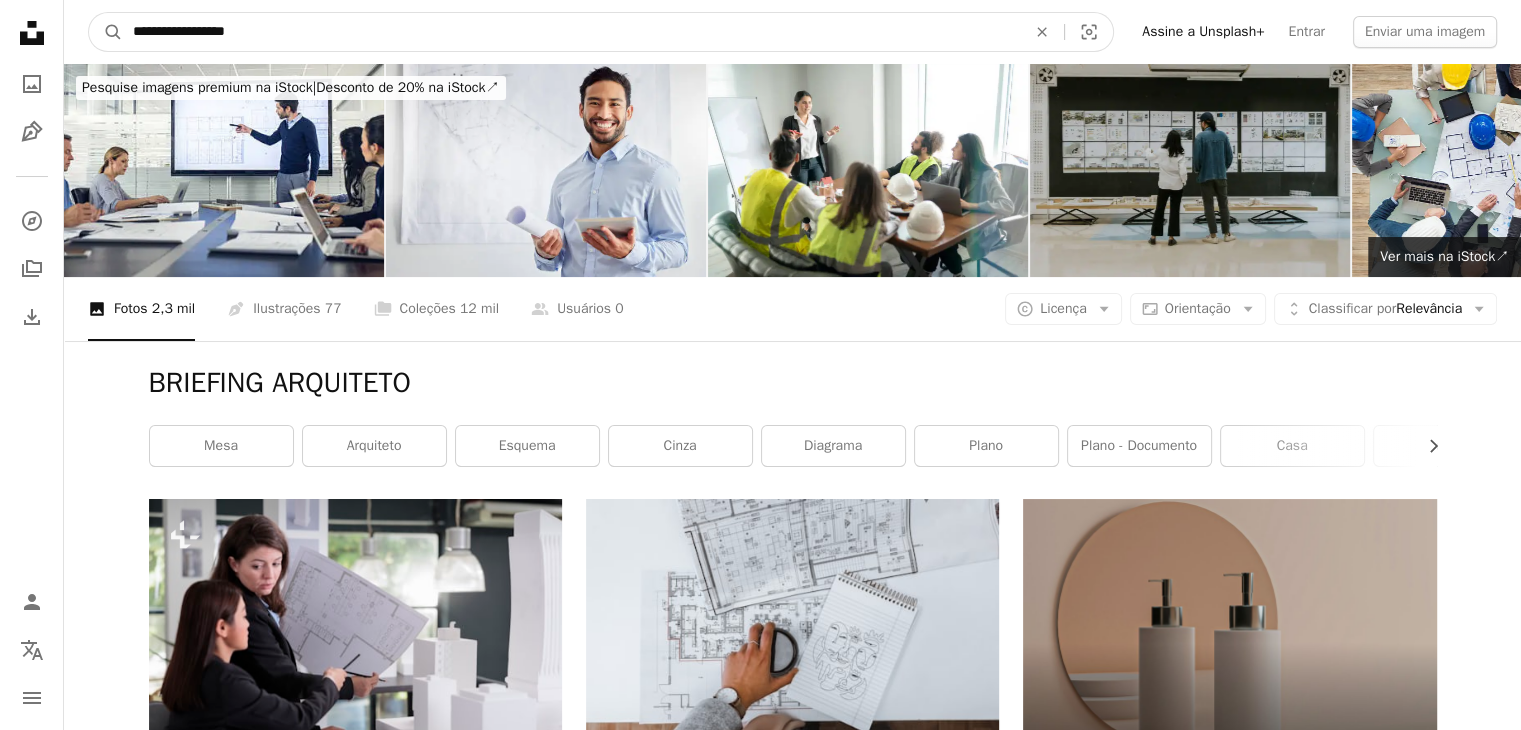 click on "**********" at bounding box center [571, 32] 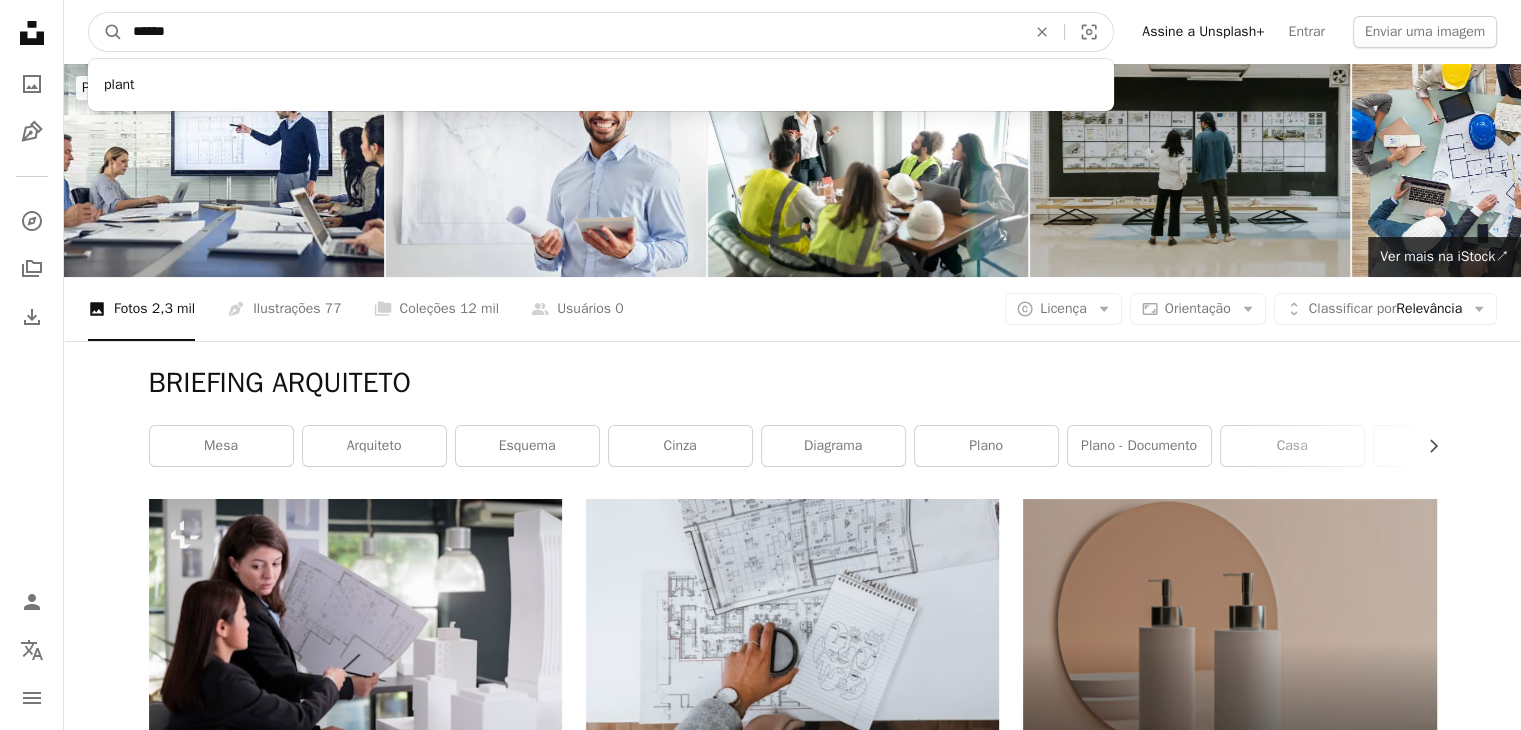 type on "******" 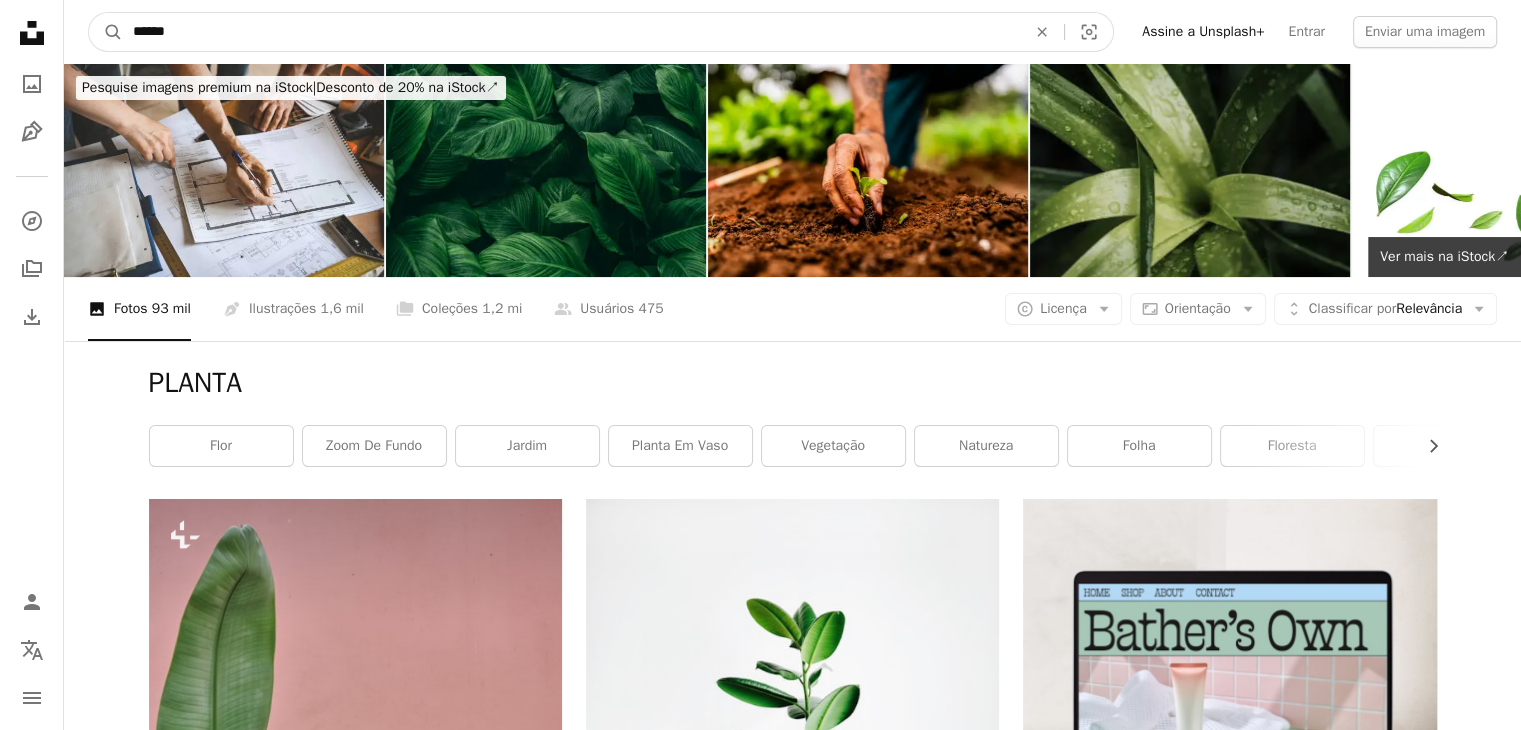 click on "******" at bounding box center (571, 32) 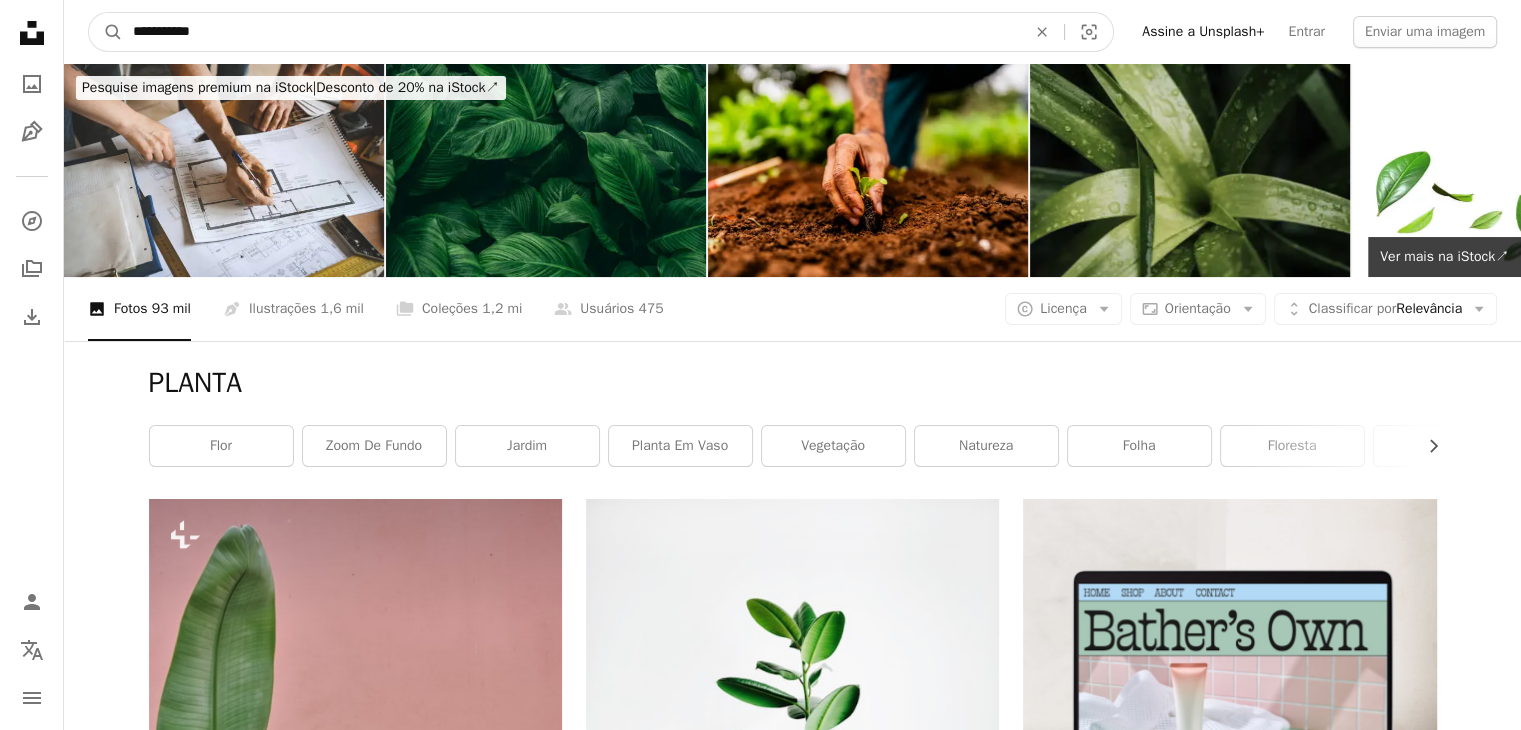 type on "**********" 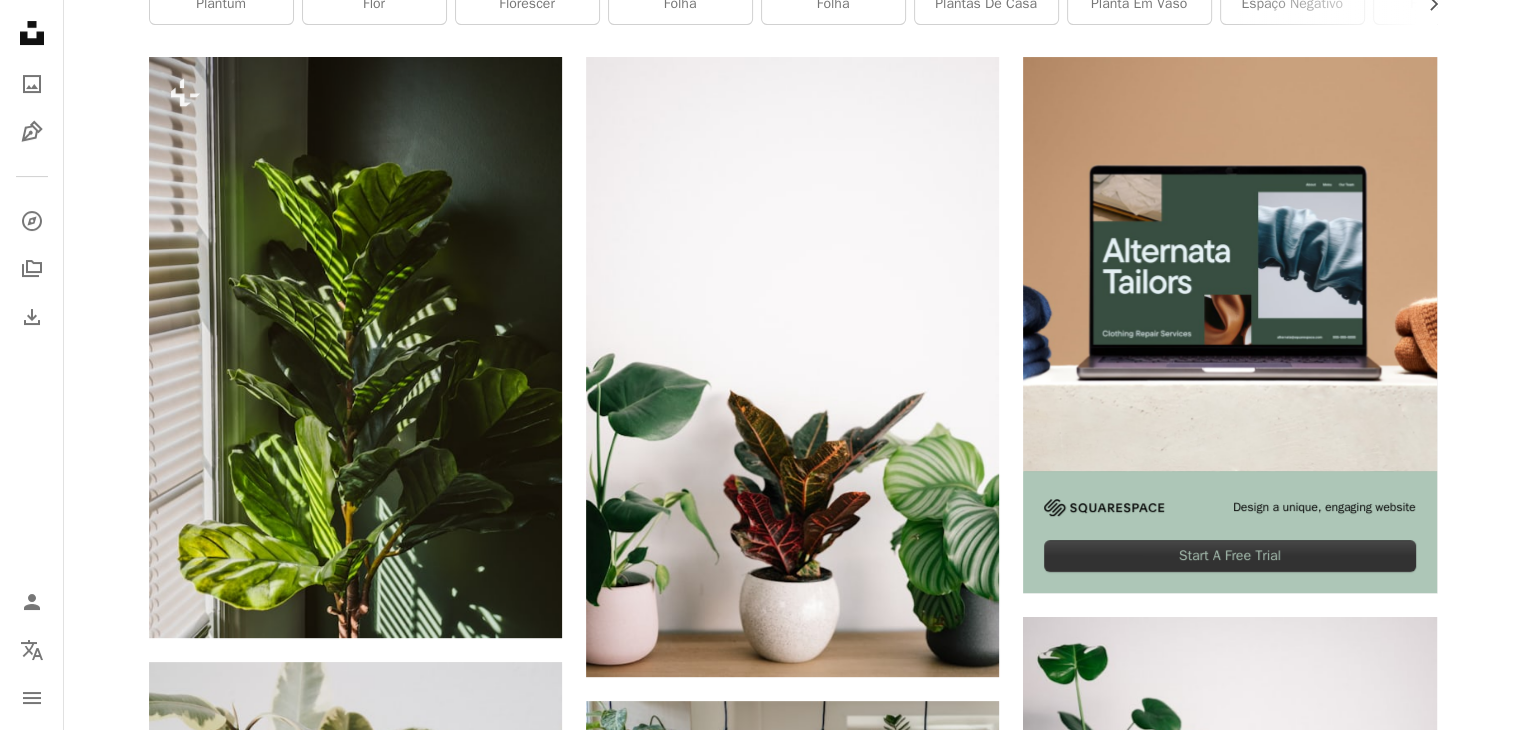 scroll, scrollTop: 454, scrollLeft: 0, axis: vertical 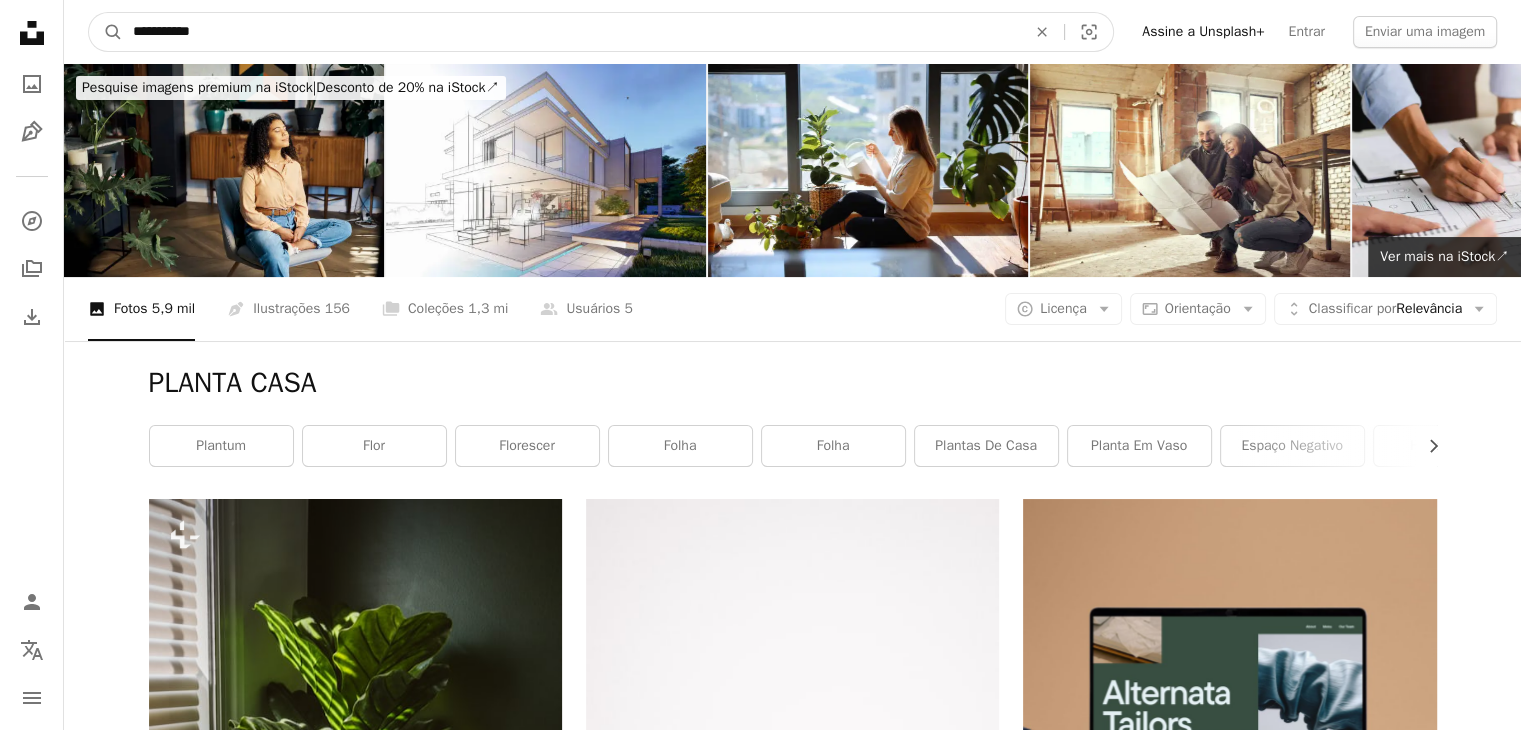 click on "**********" at bounding box center (571, 32) 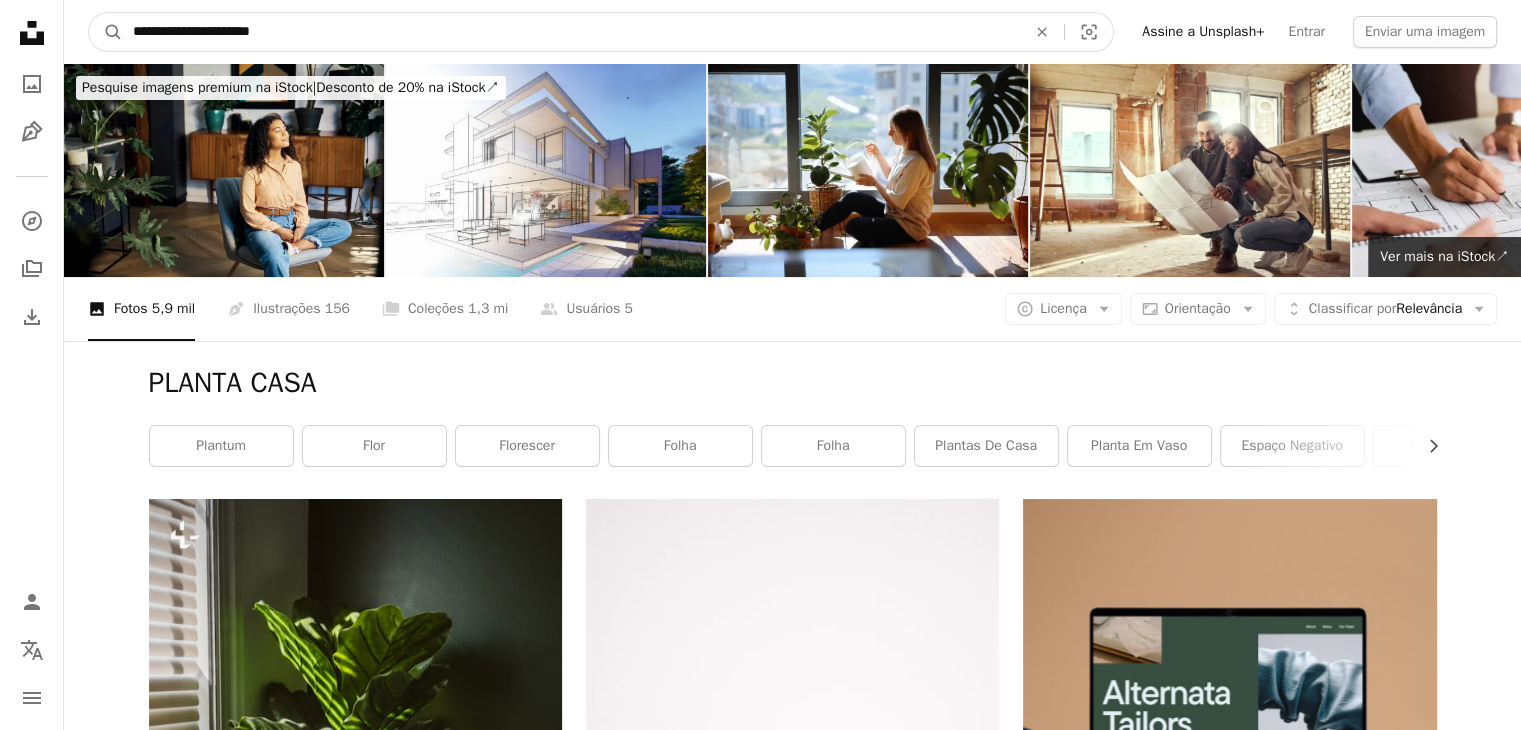 type on "**********" 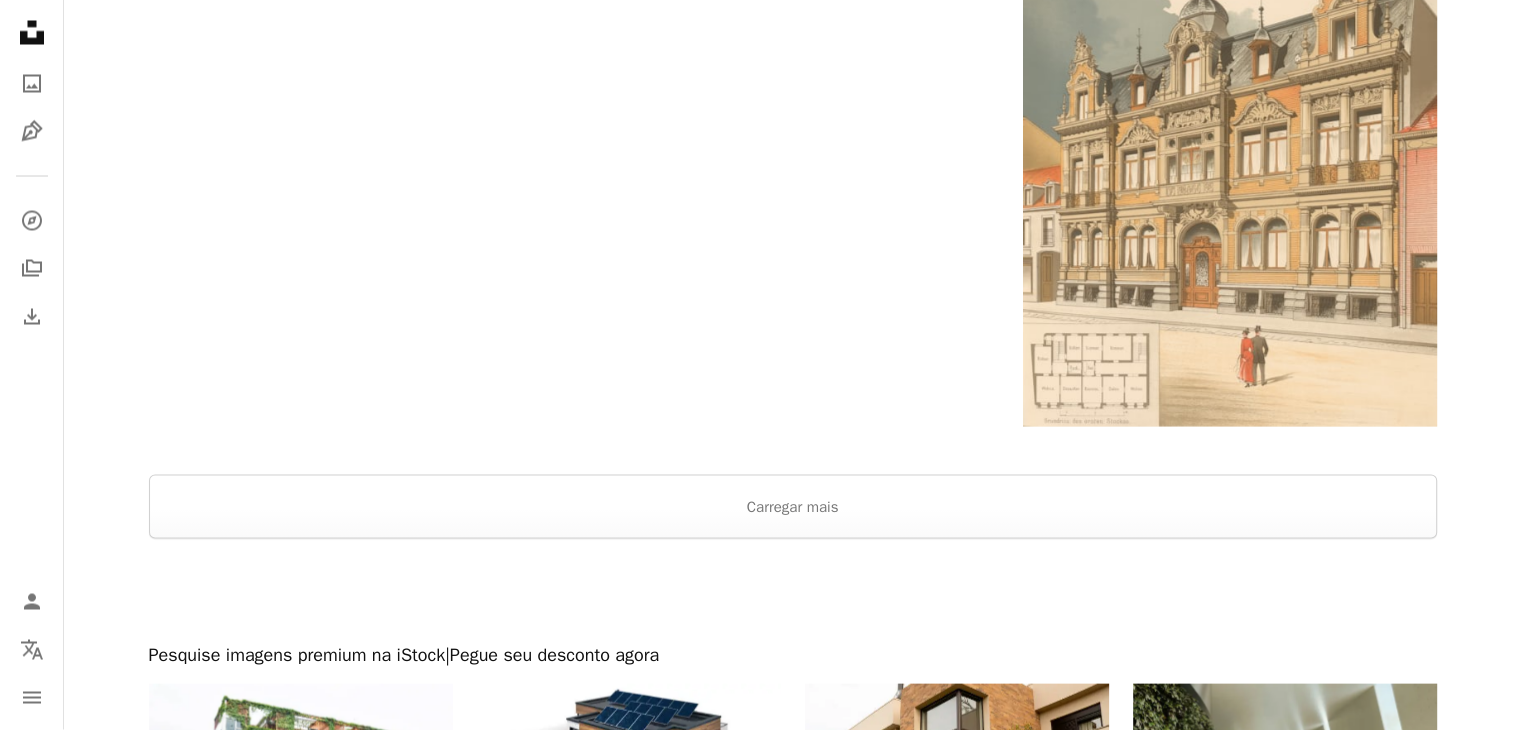 scroll, scrollTop: 3821, scrollLeft: 0, axis: vertical 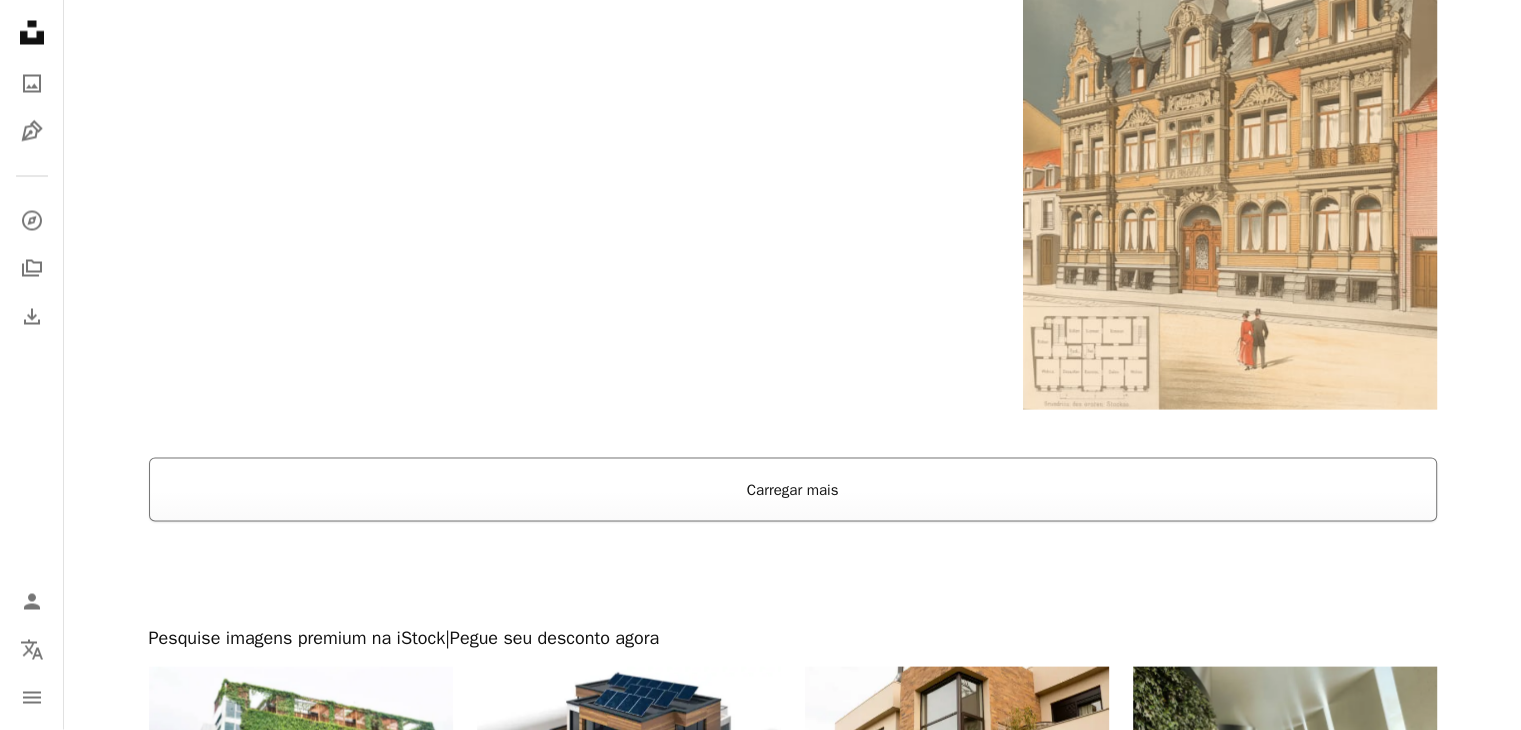 click on "Carregar mais" at bounding box center (793, 490) 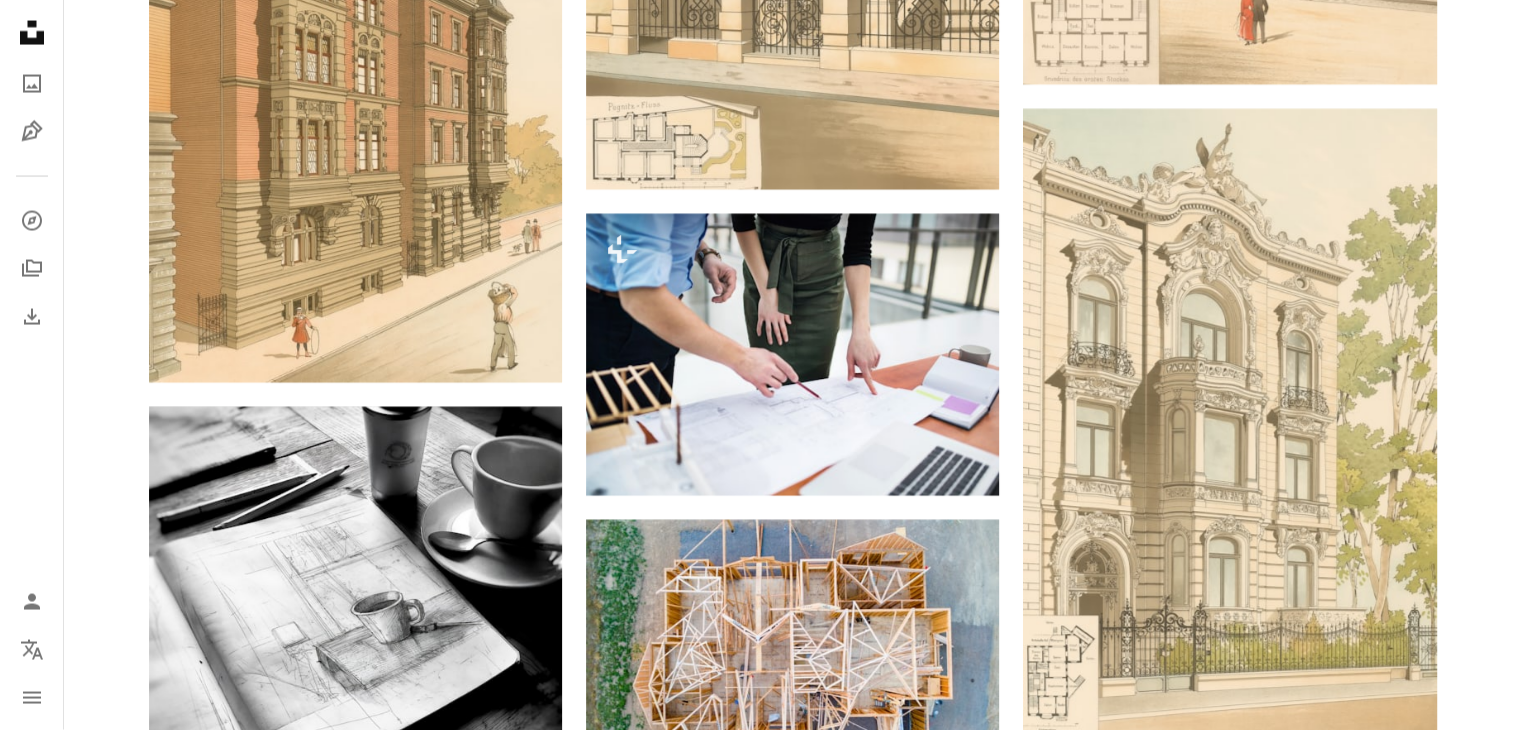 scroll, scrollTop: 4986, scrollLeft: 0, axis: vertical 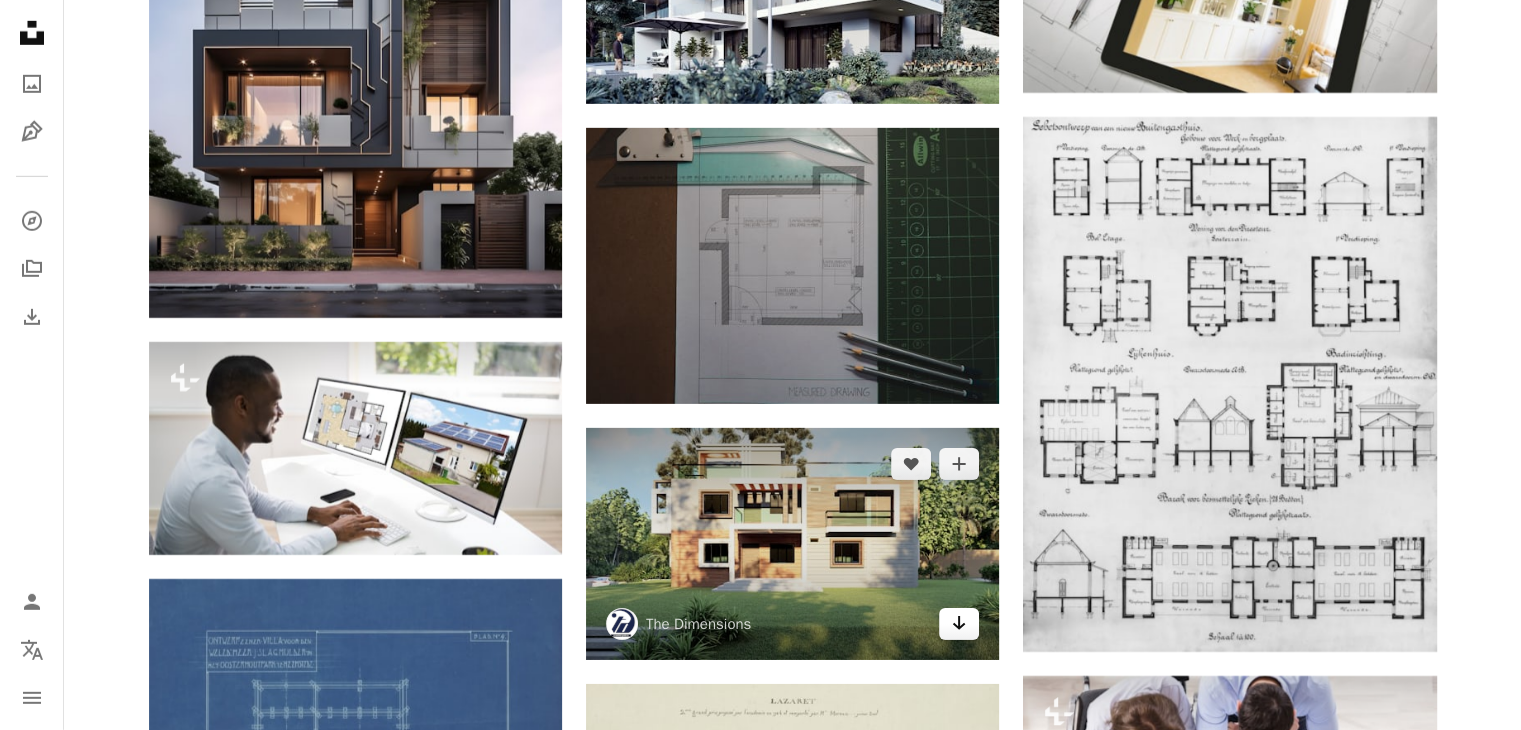 click on "Arrow pointing down" 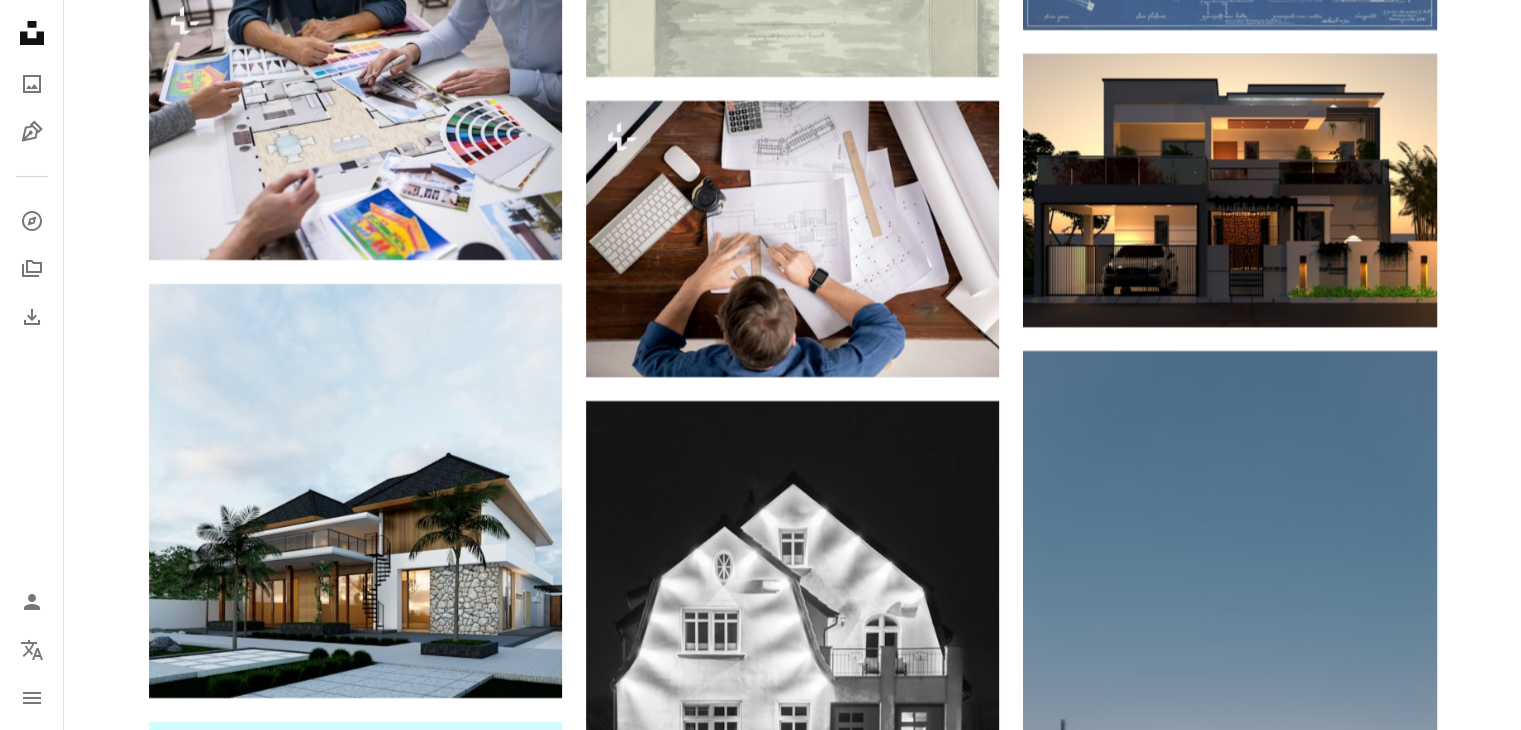 scroll, scrollTop: 7481, scrollLeft: 0, axis: vertical 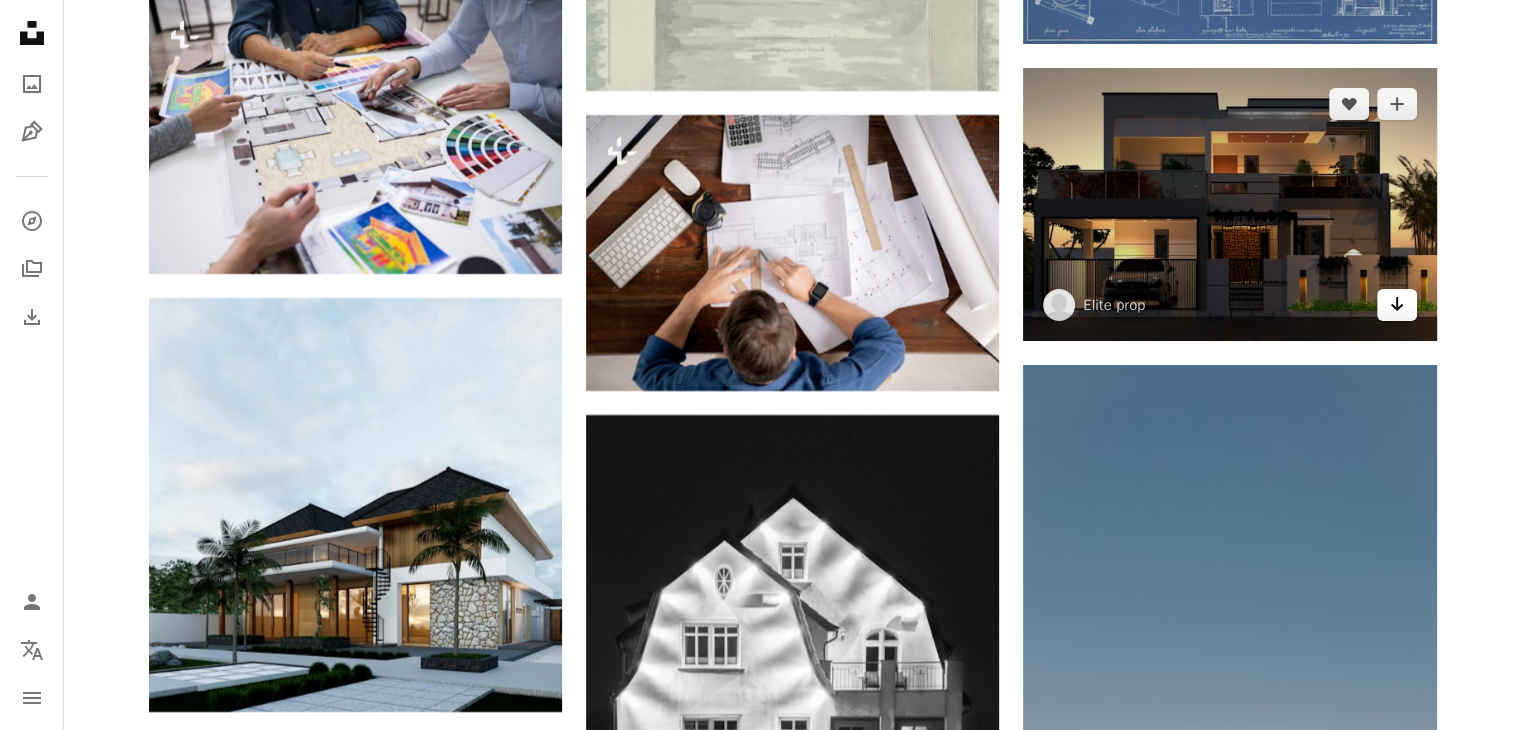 click on "Arrow pointing down" 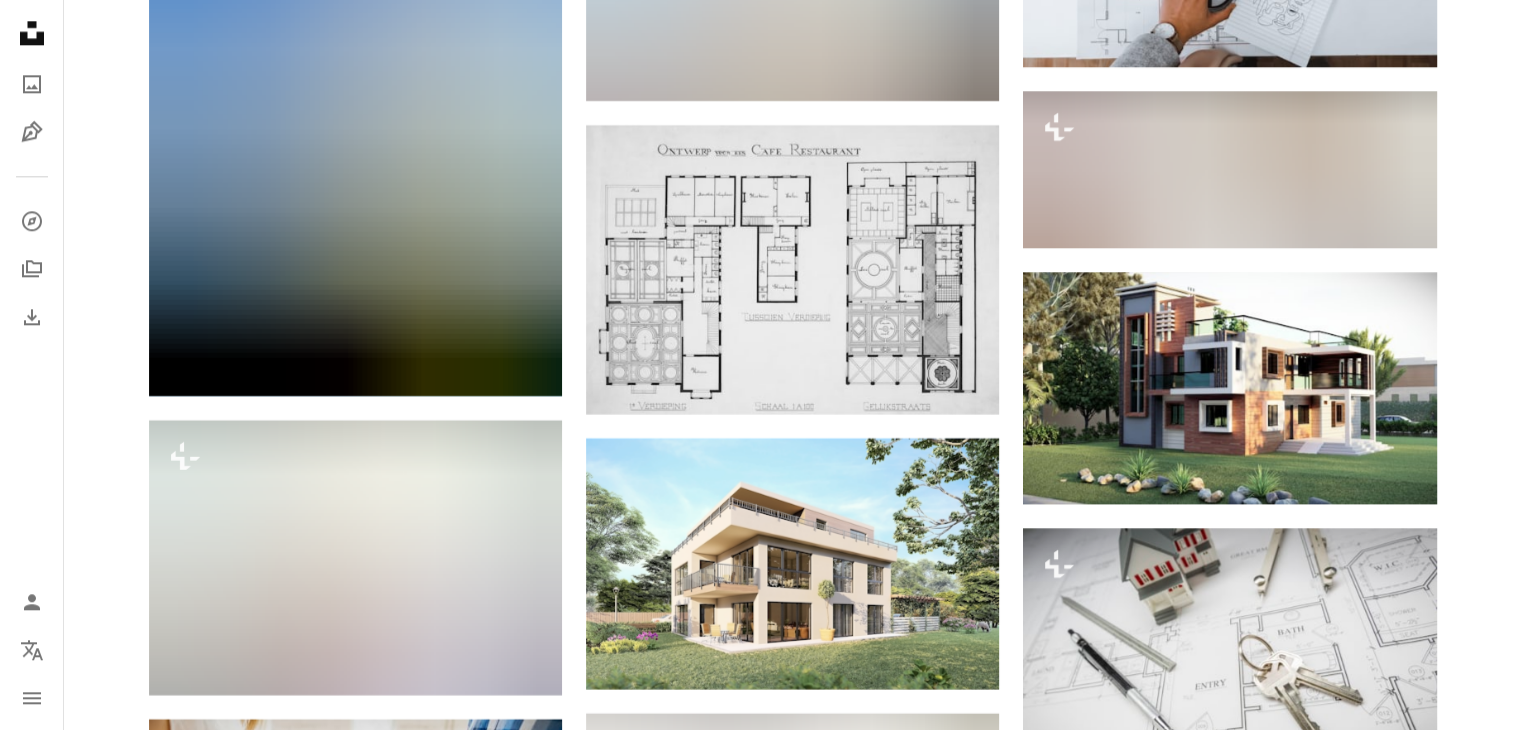 scroll, scrollTop: 10162, scrollLeft: 0, axis: vertical 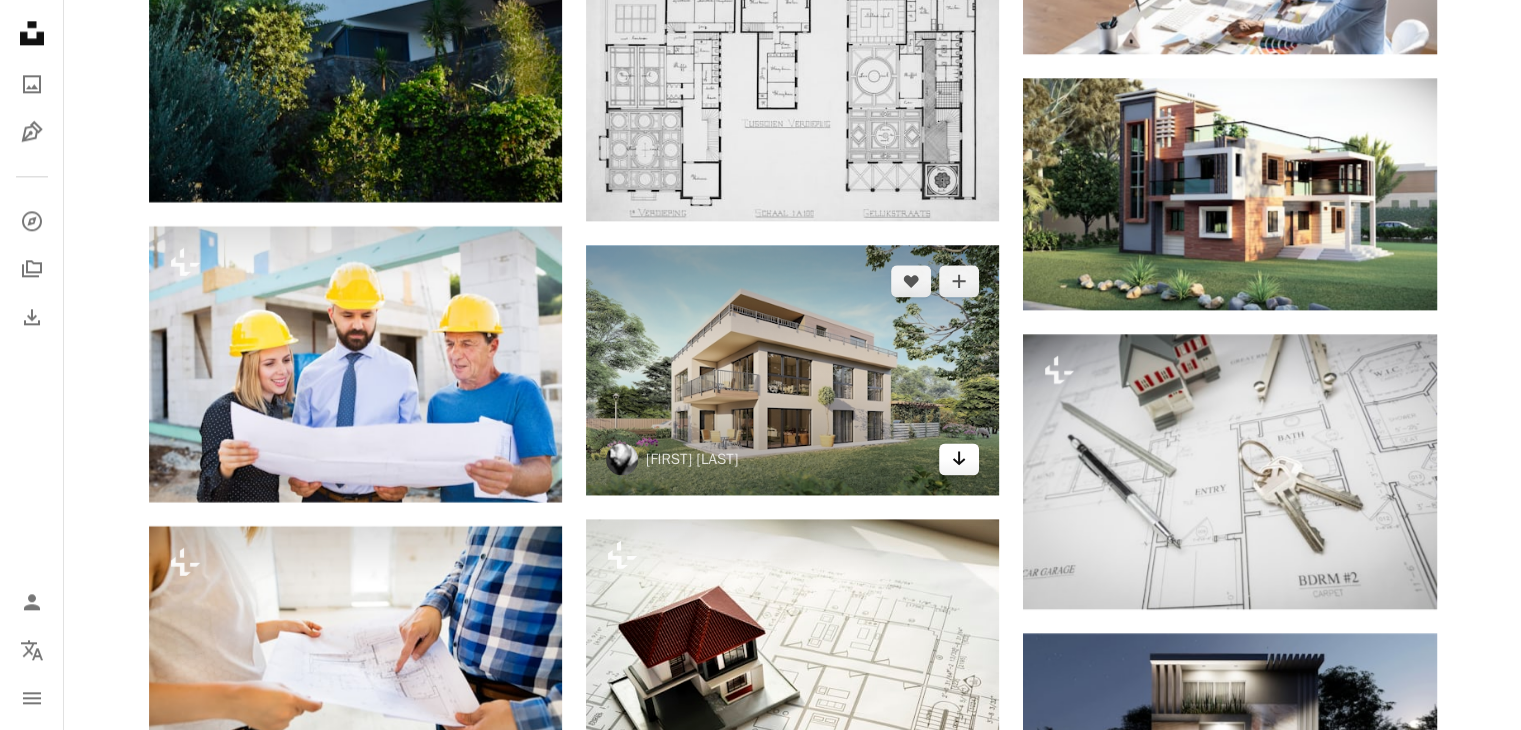 click on "Arrow pointing down" 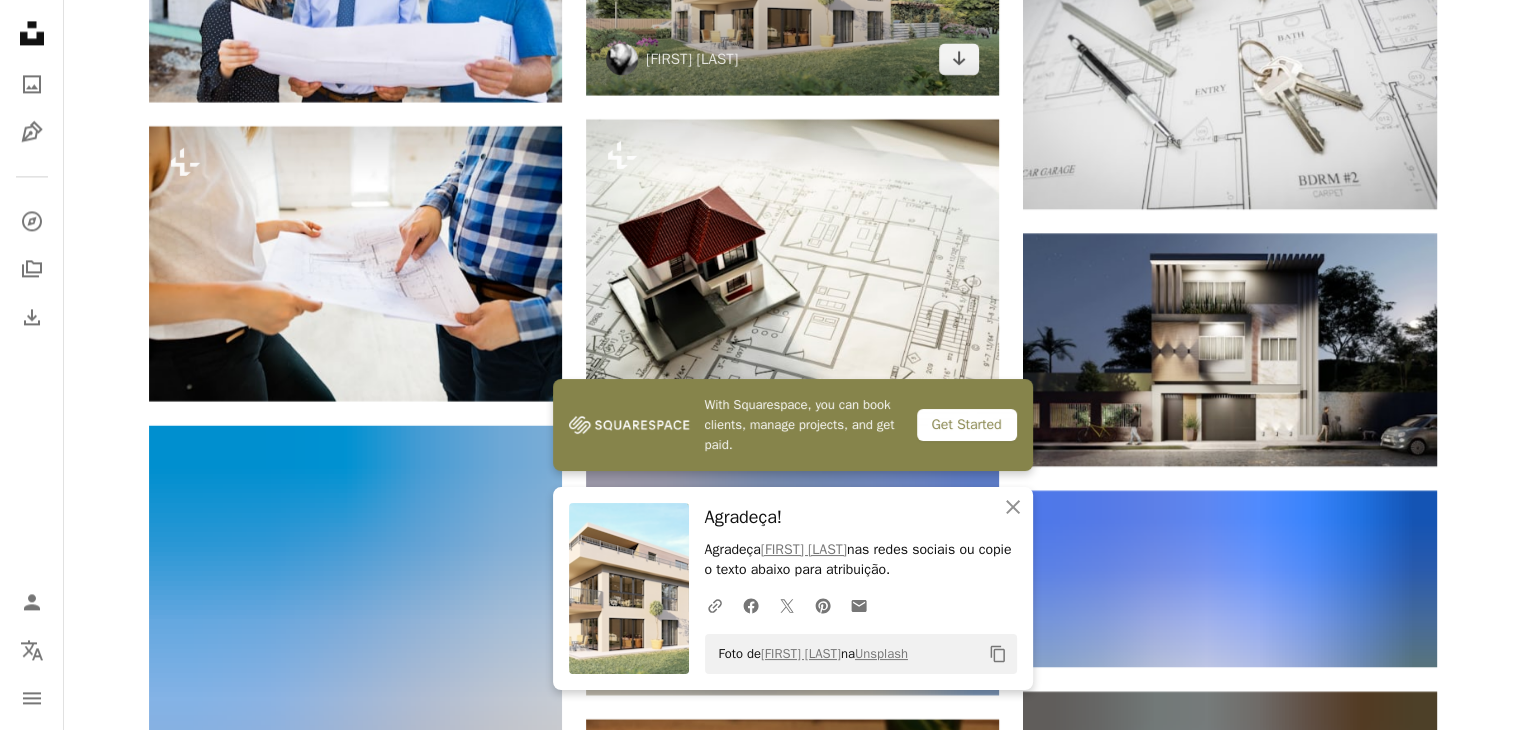 scroll, scrollTop: 10578, scrollLeft: 0, axis: vertical 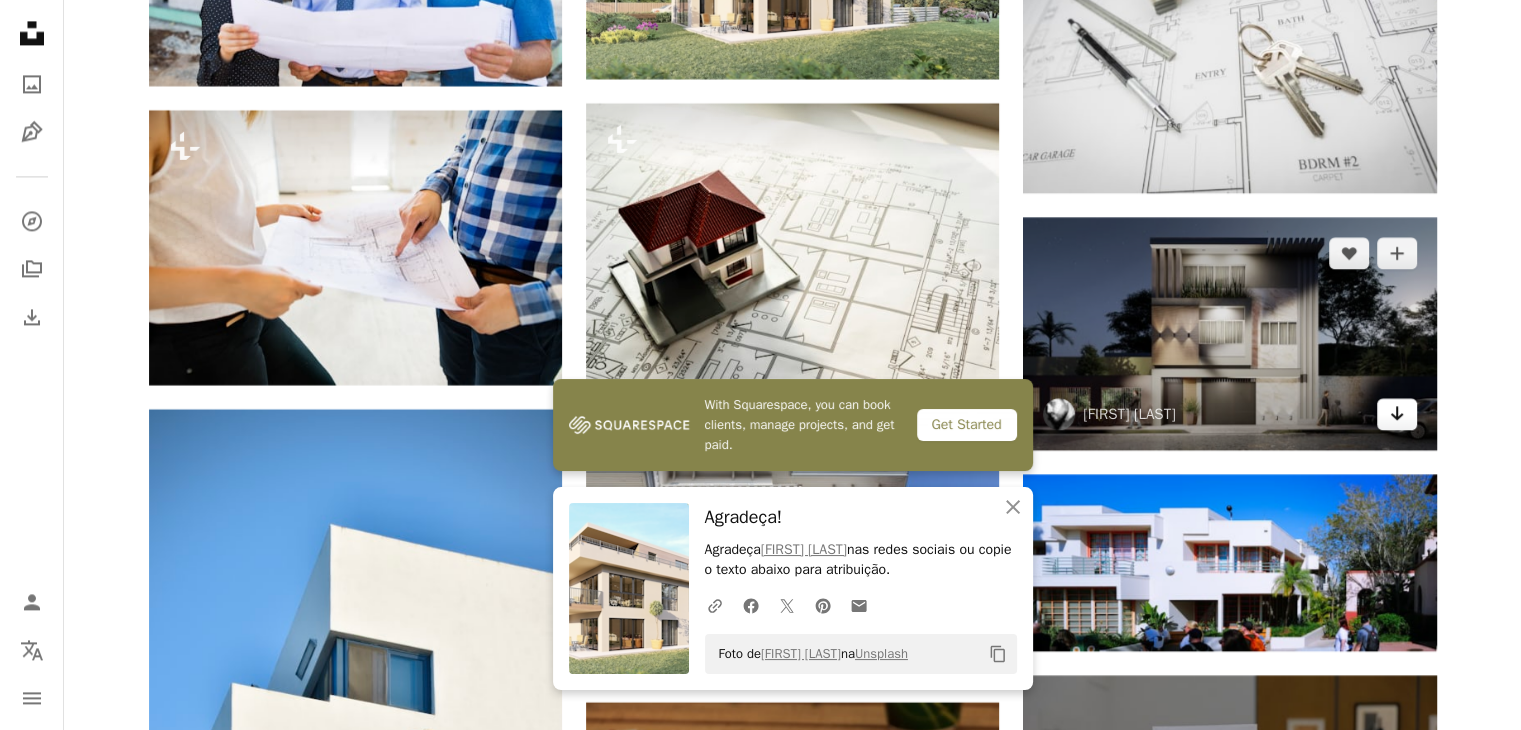 click on "Arrow pointing down" 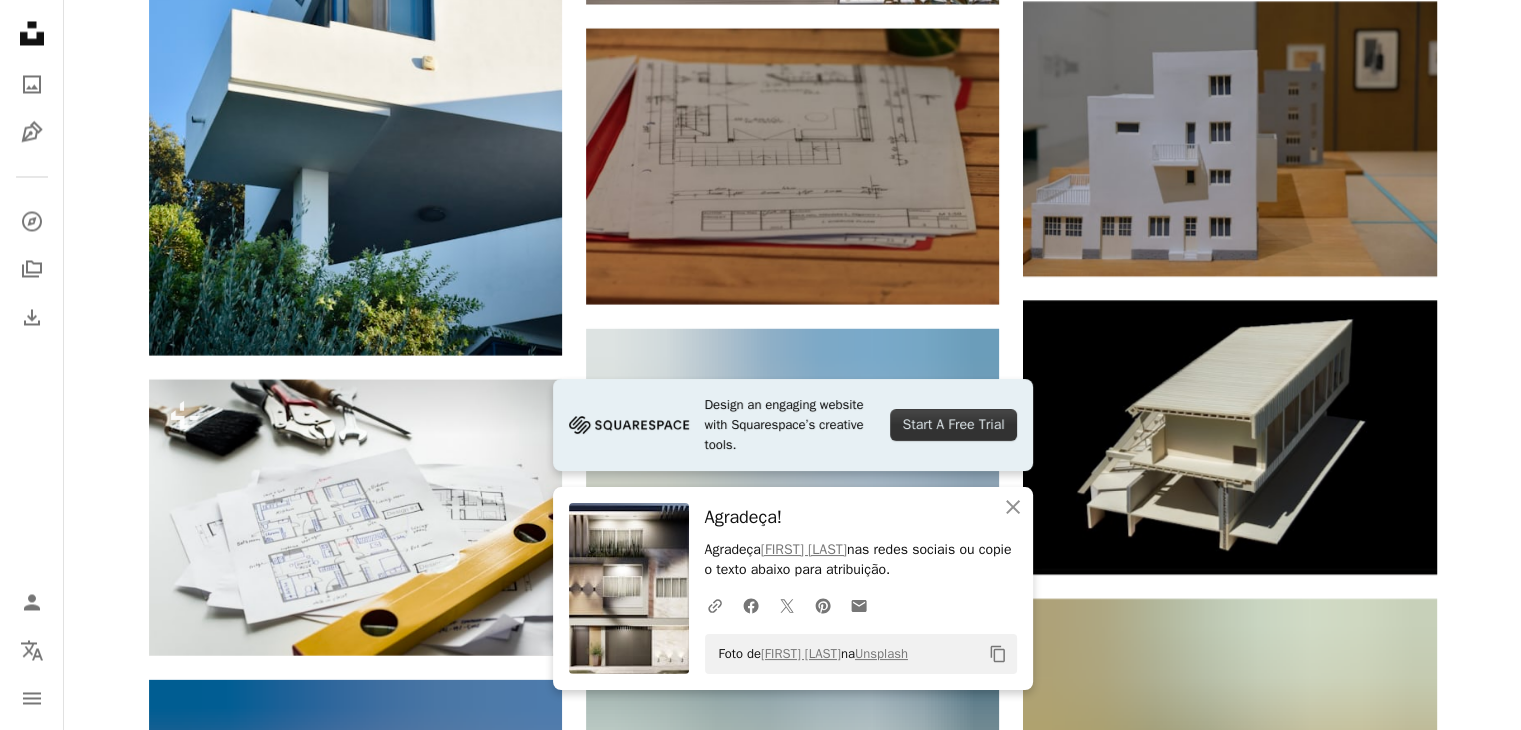 scroll, scrollTop: 11268, scrollLeft: 0, axis: vertical 